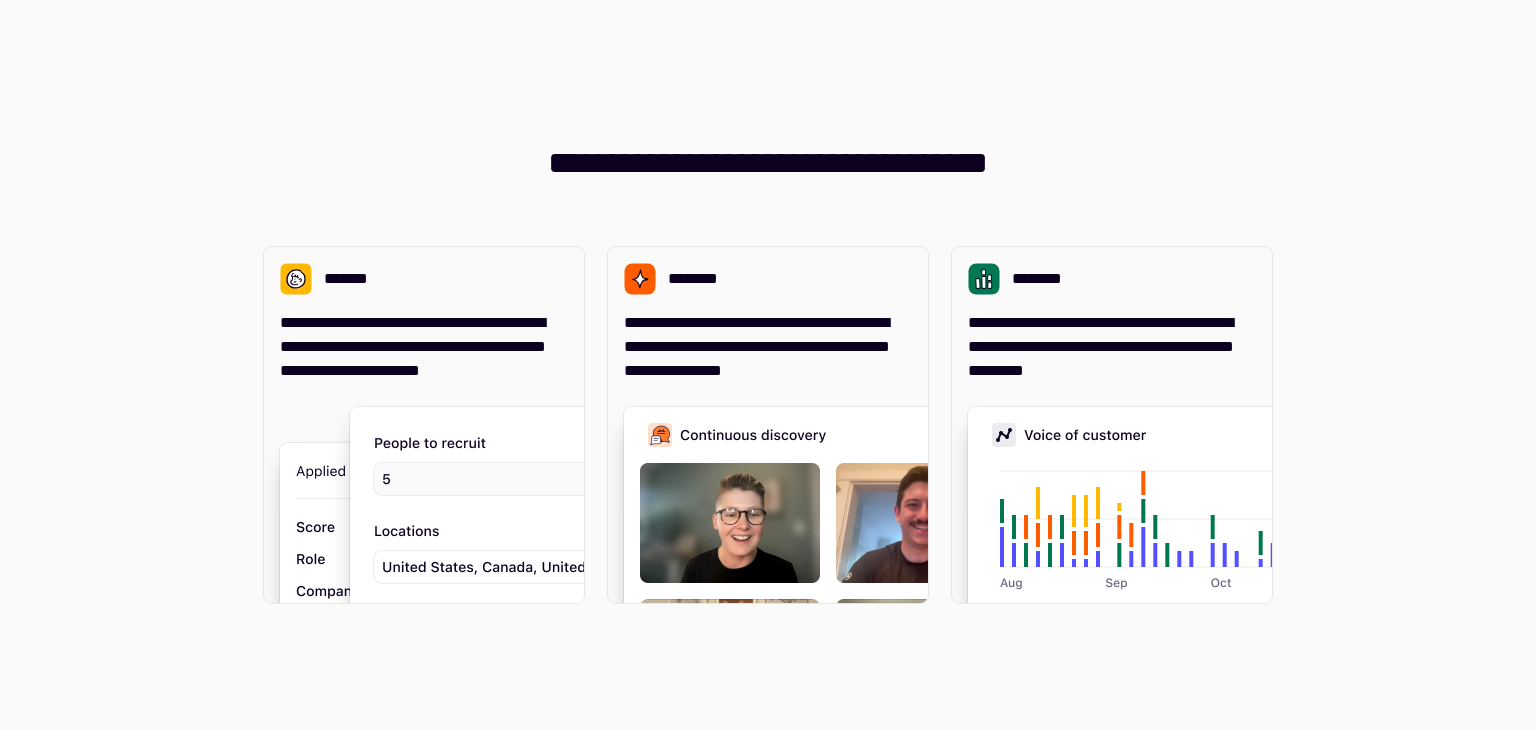 scroll, scrollTop: 0, scrollLeft: 0, axis: both 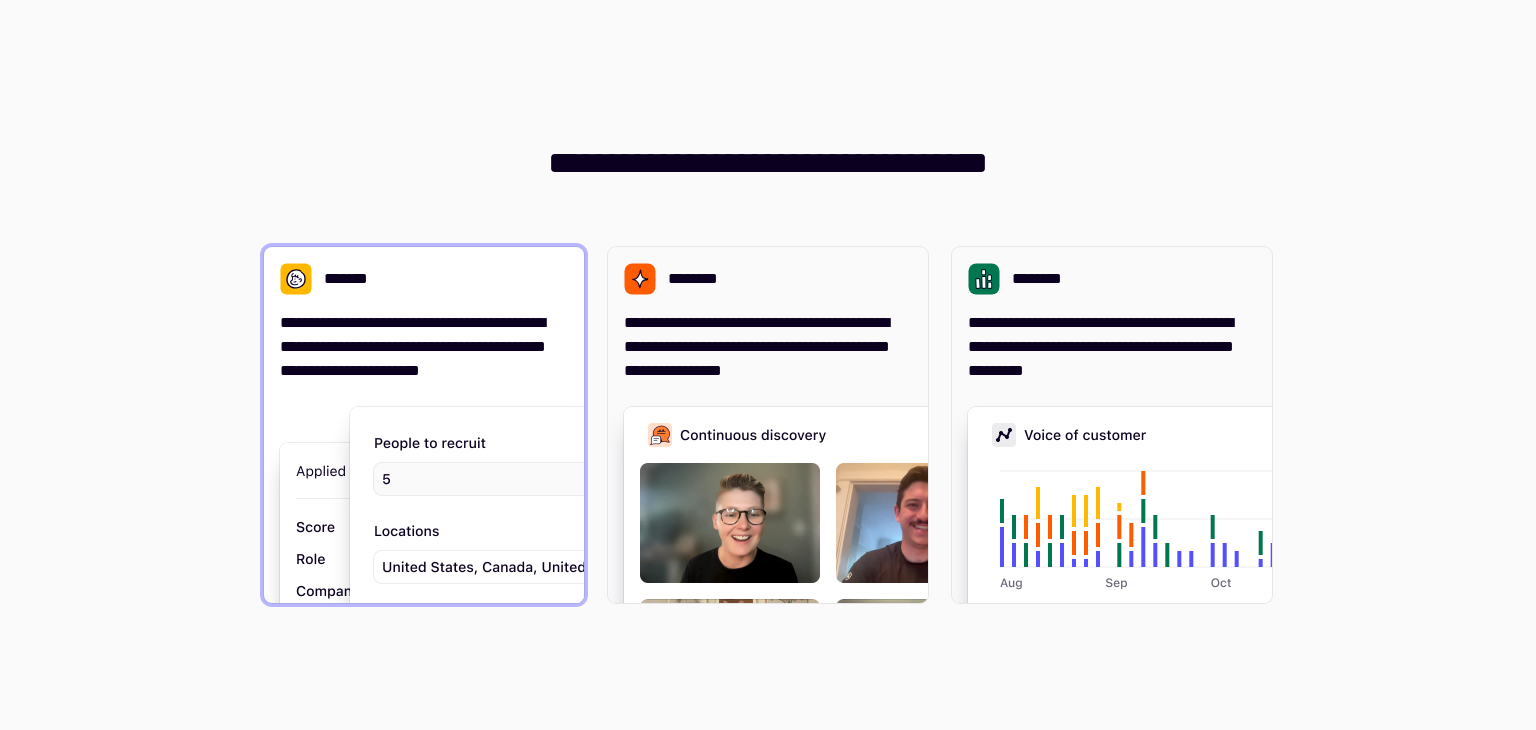click on "*******" at bounding box center (424, 279) 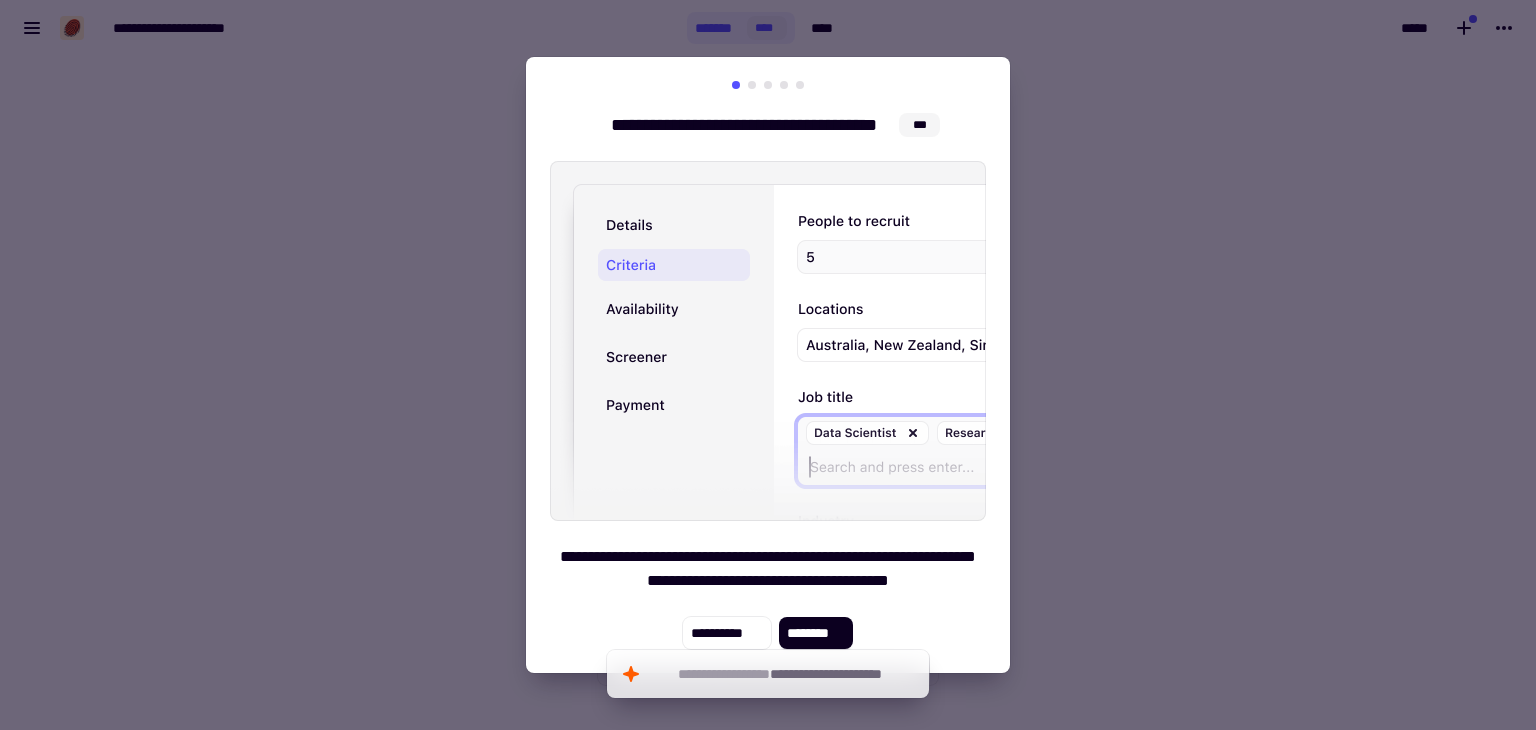 click at bounding box center [768, 365] 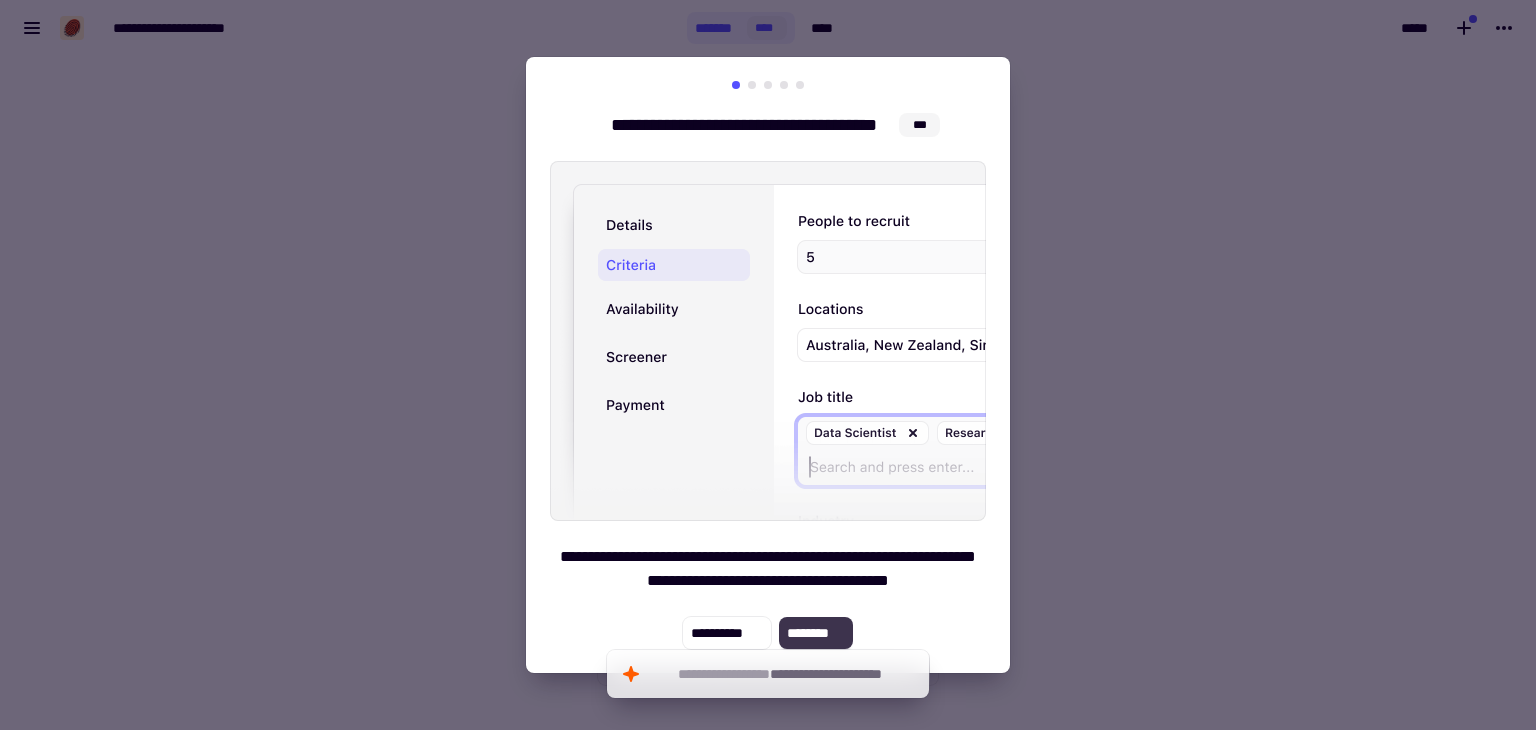 click on "********" 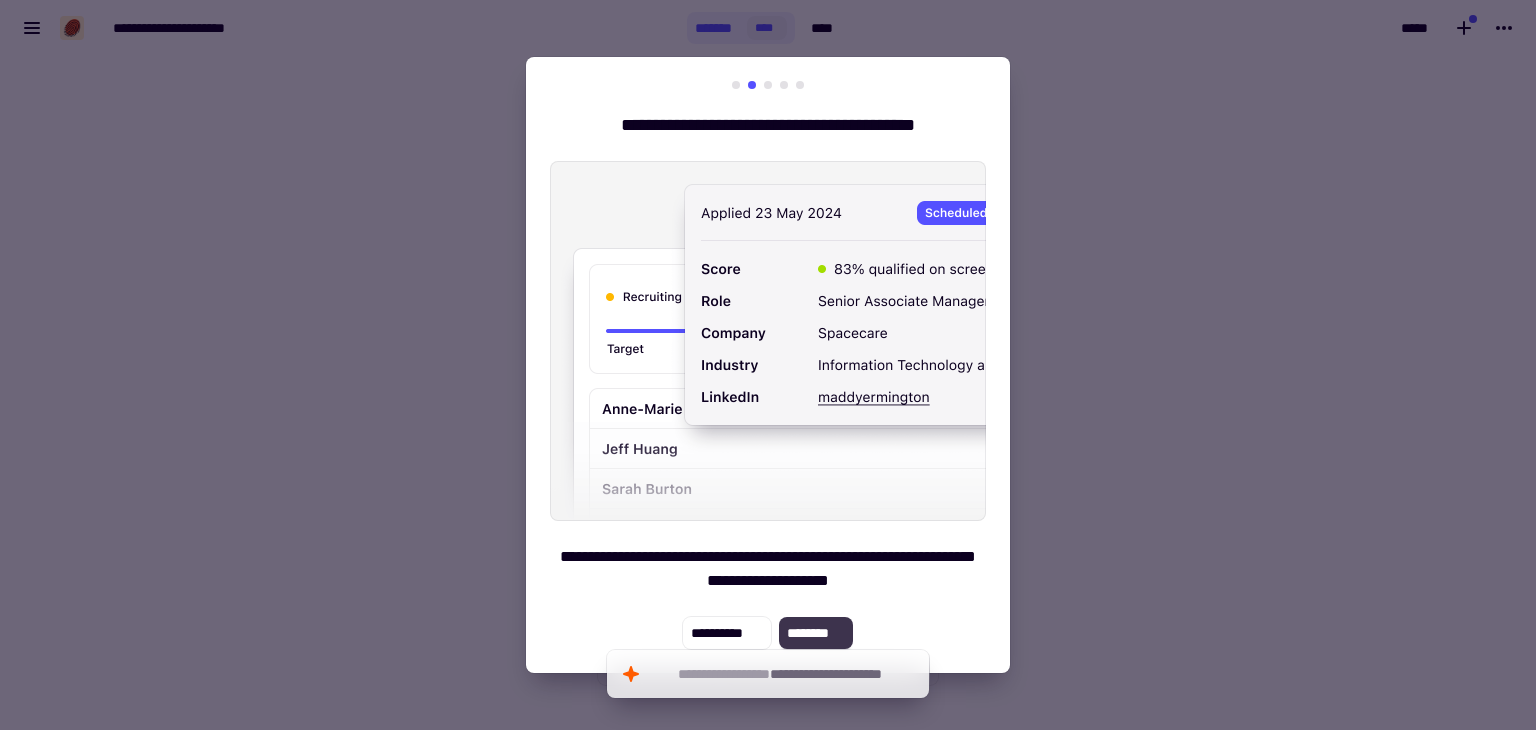 click on "********" 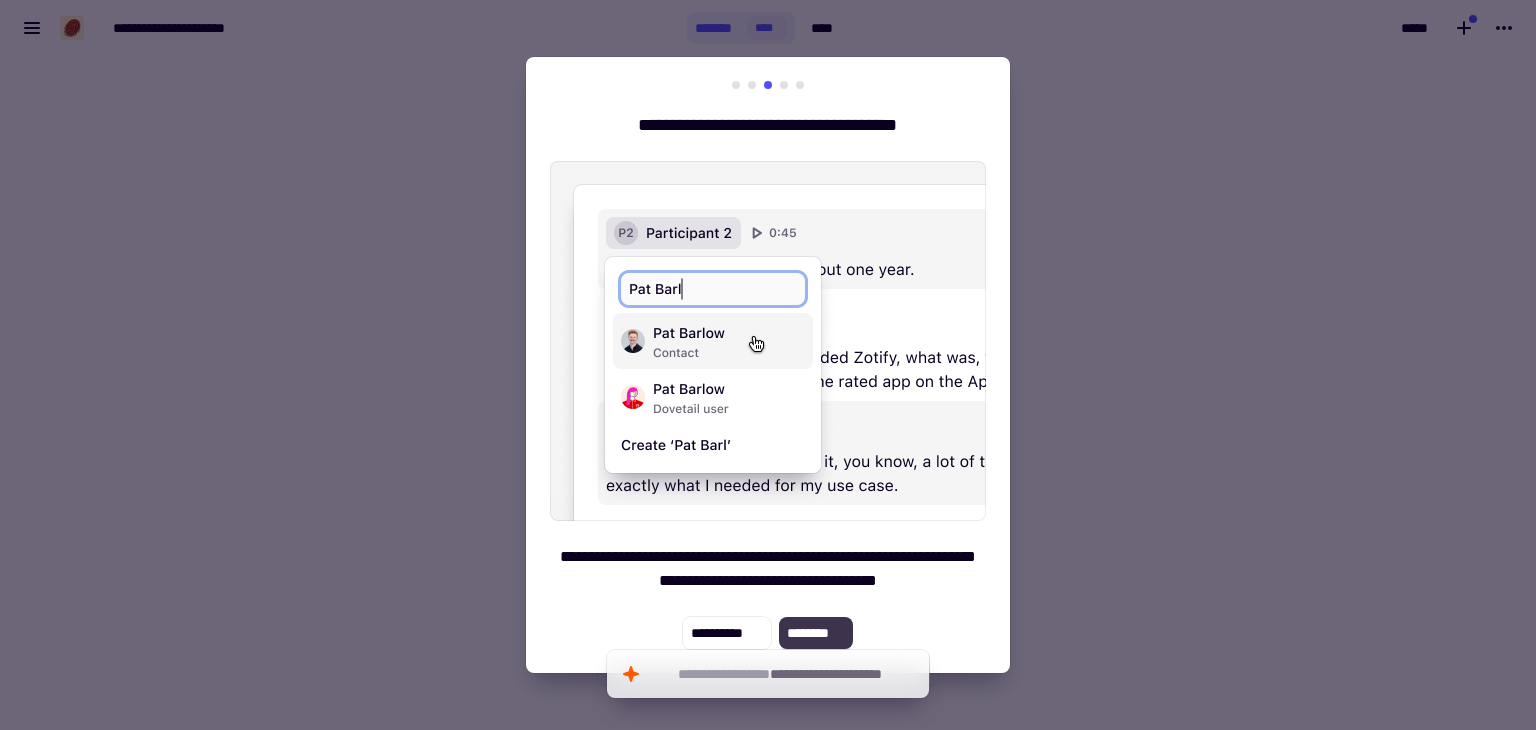 click on "********" 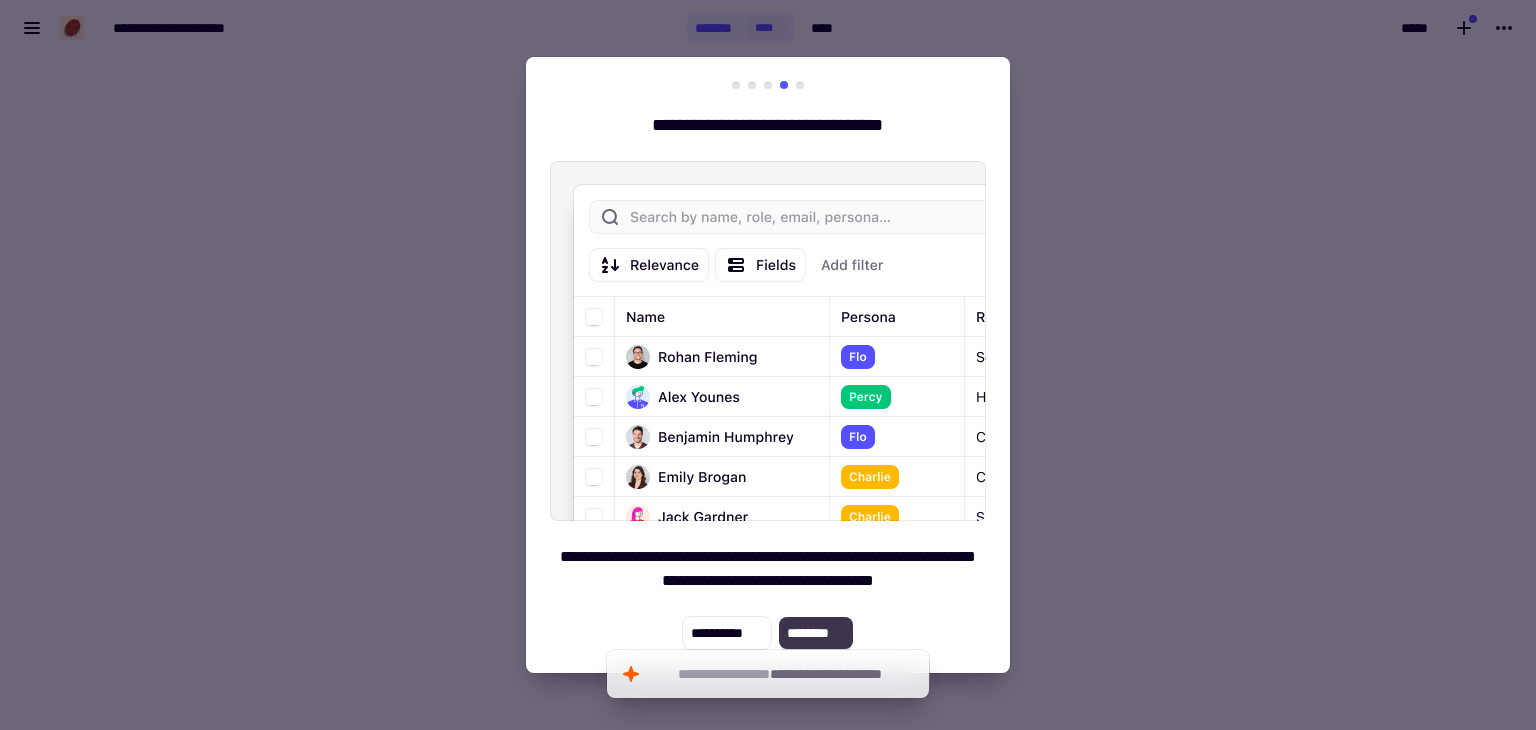 click on "********" 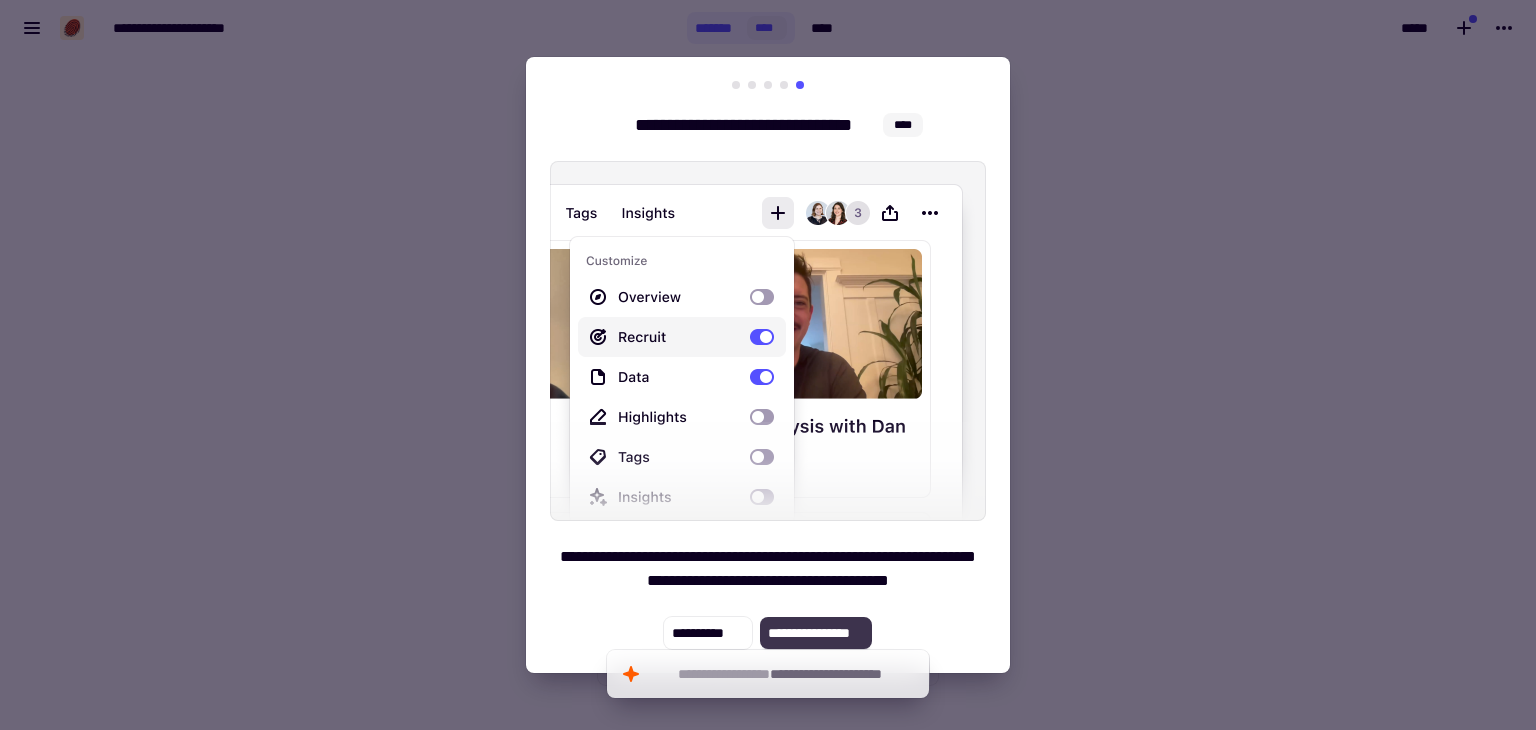 click on "**********" 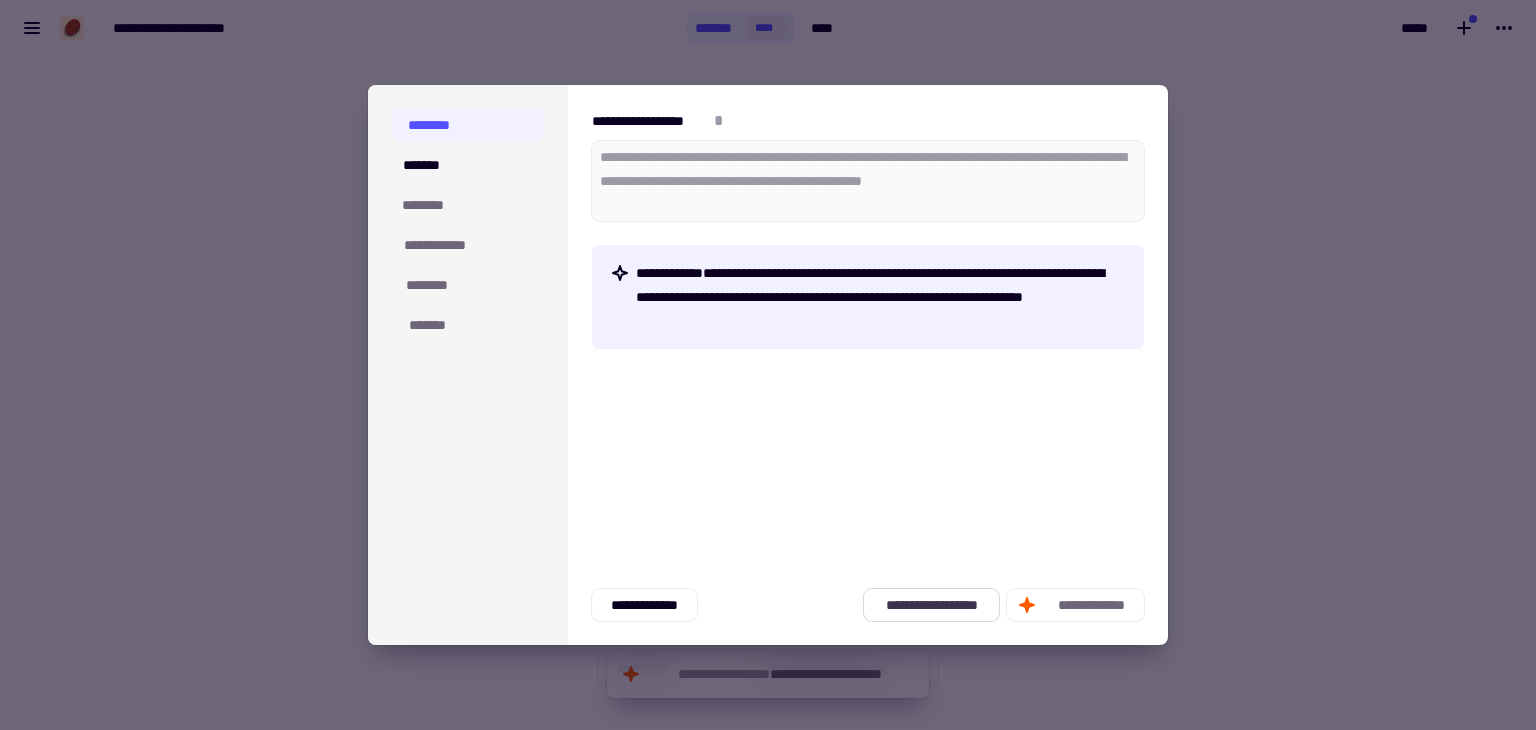 click on "**********" 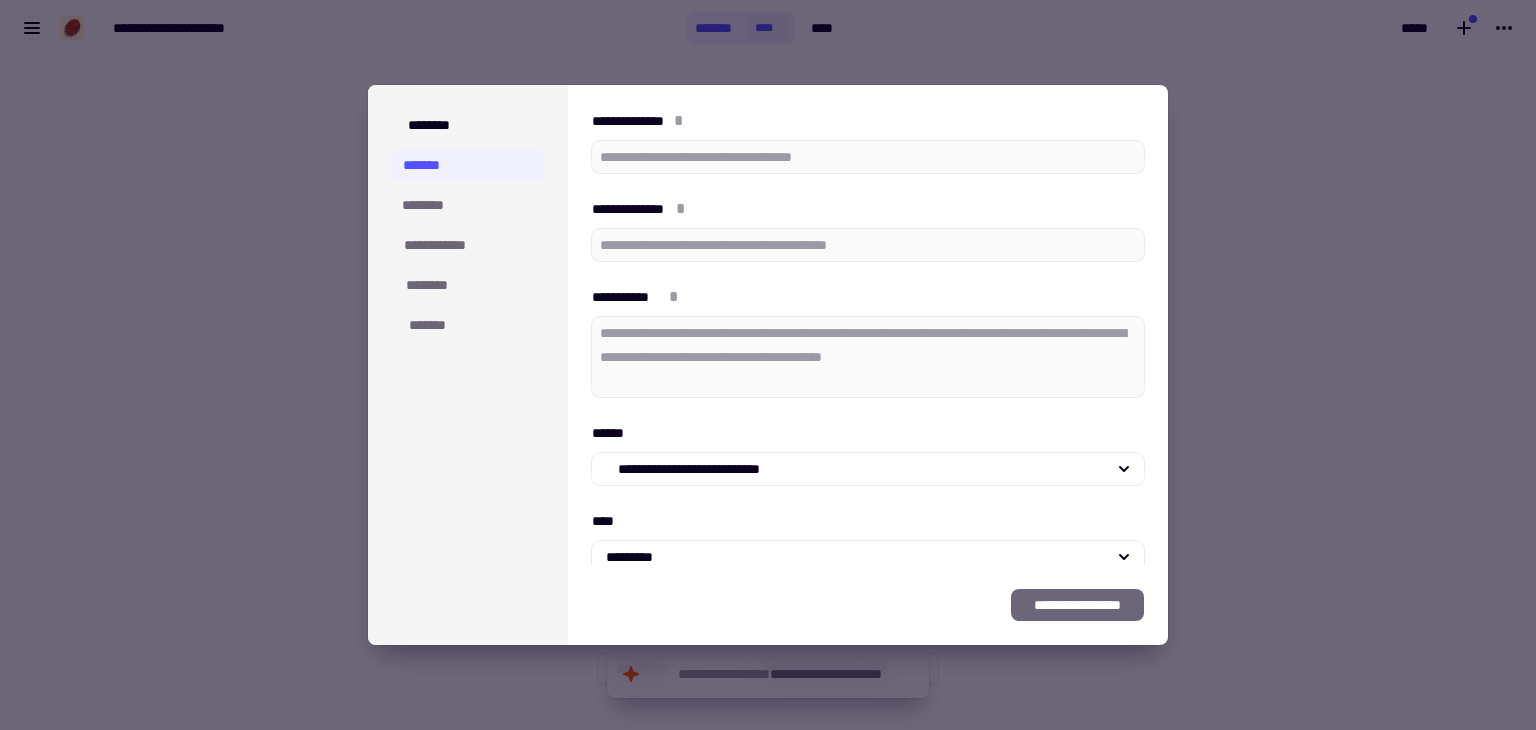 type on "*" 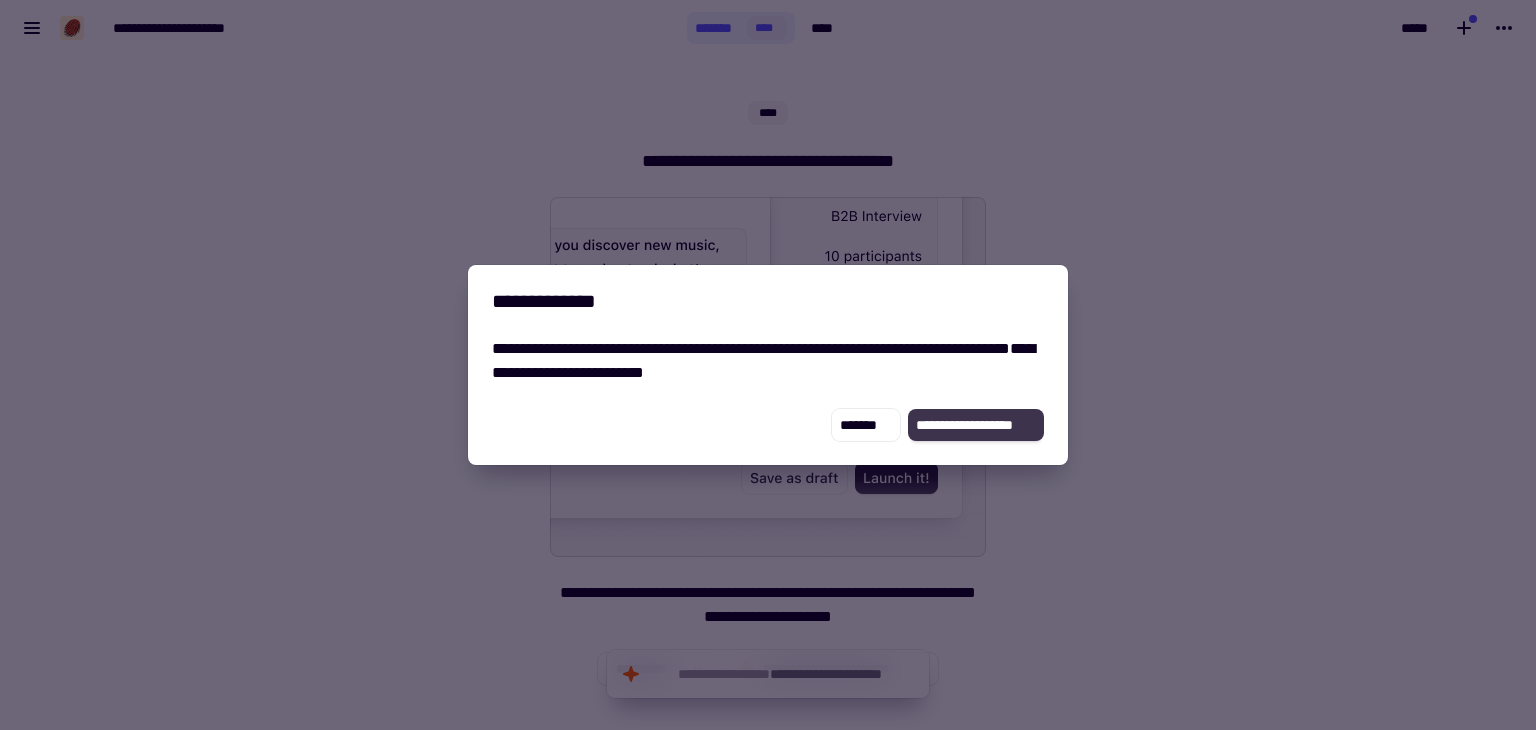 click on "**********" at bounding box center [976, 425] 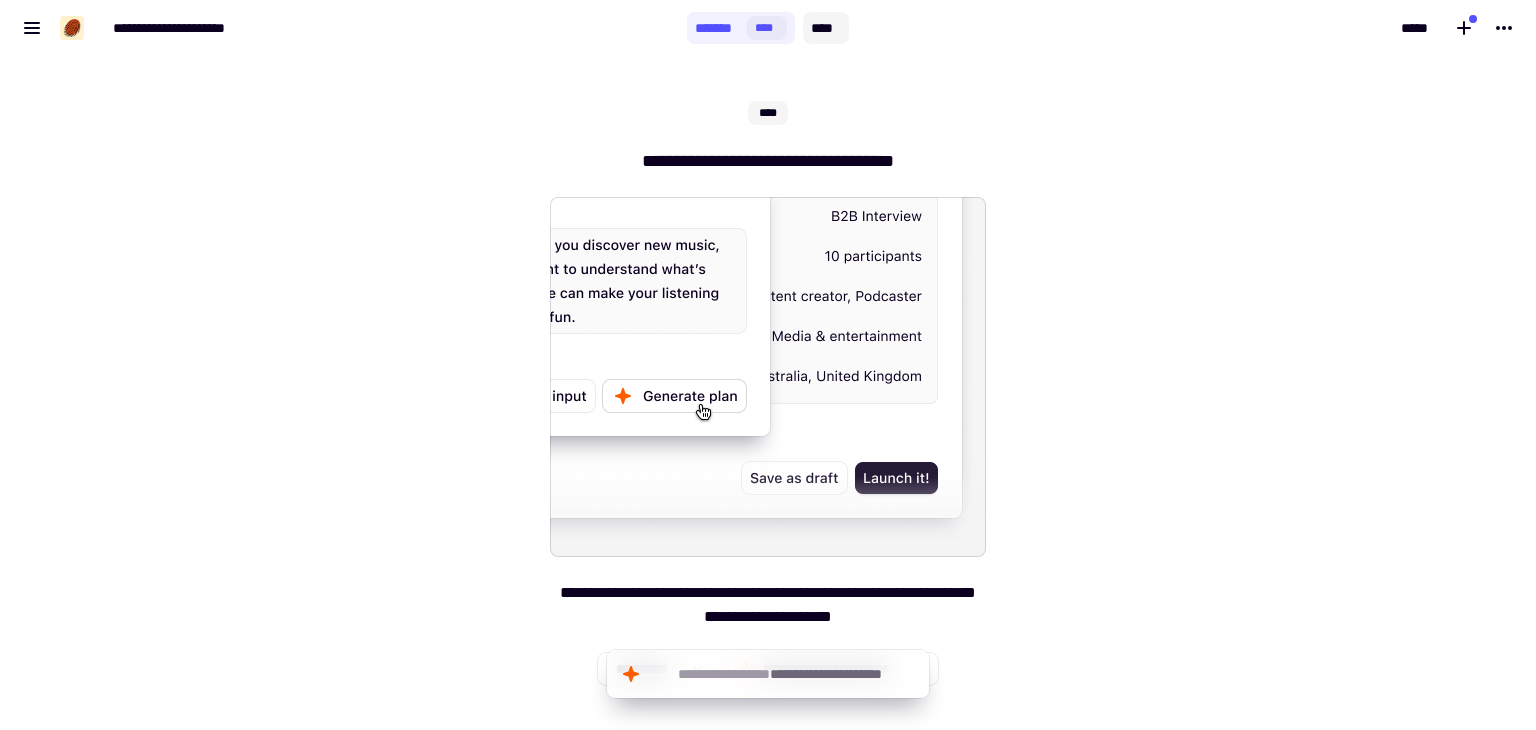 click on "****" 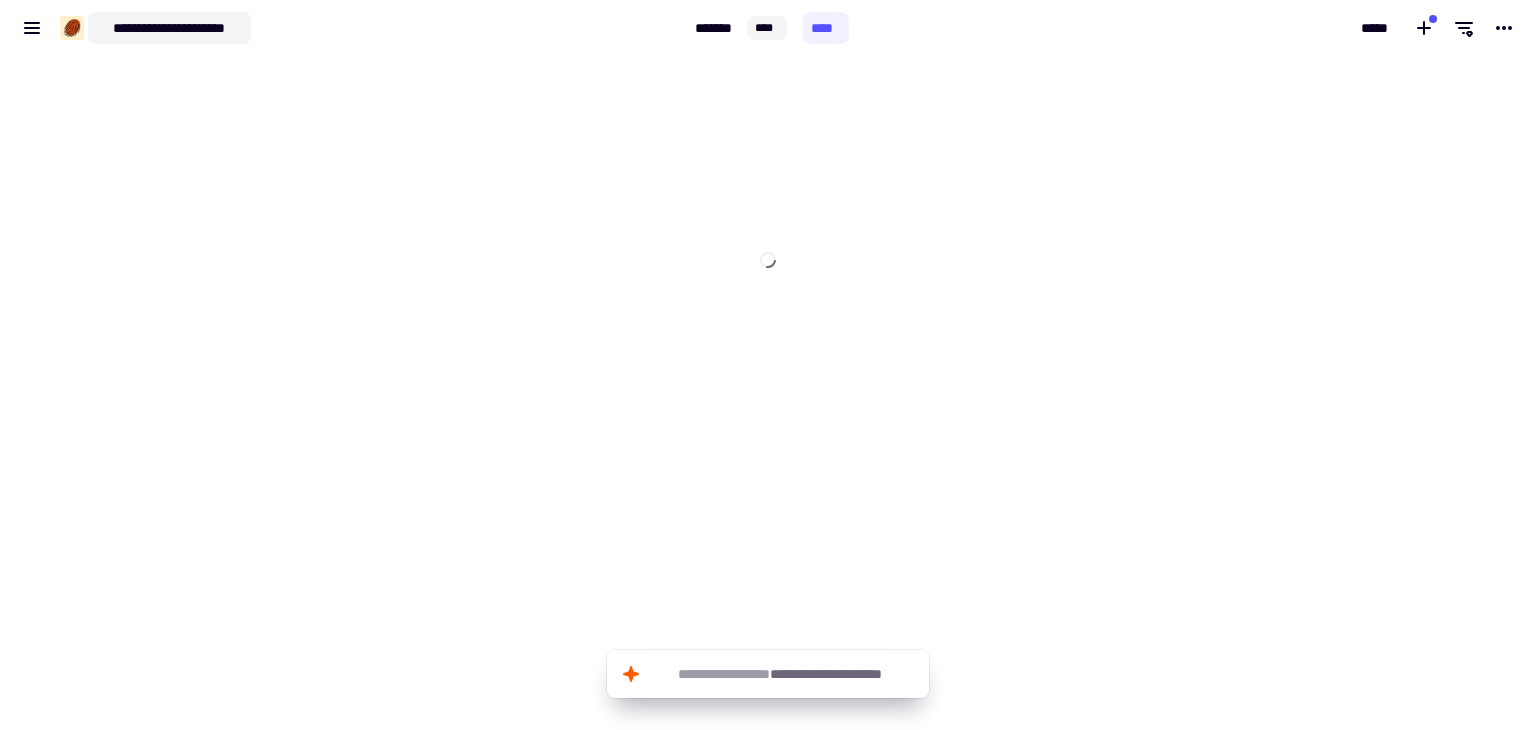 click on "**********" 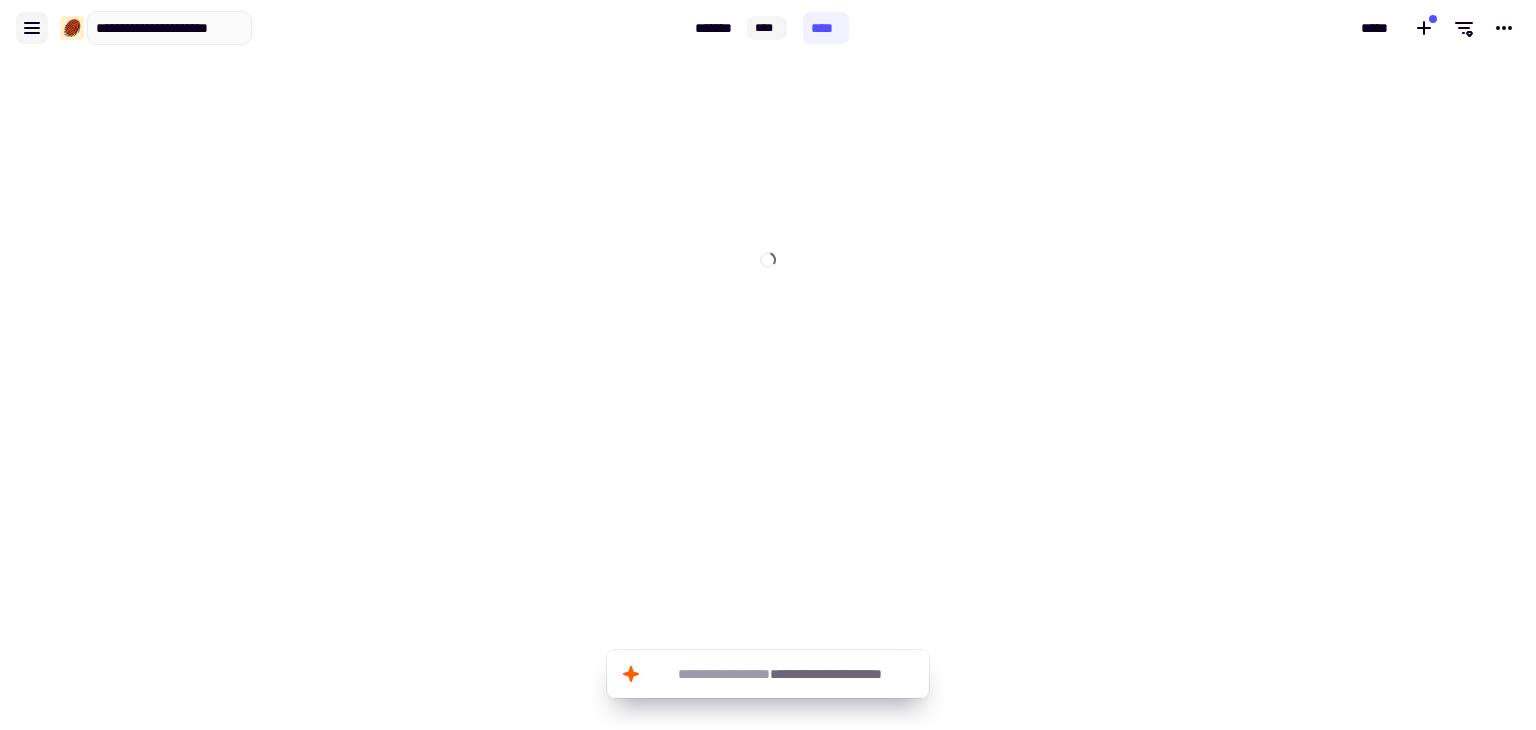 click 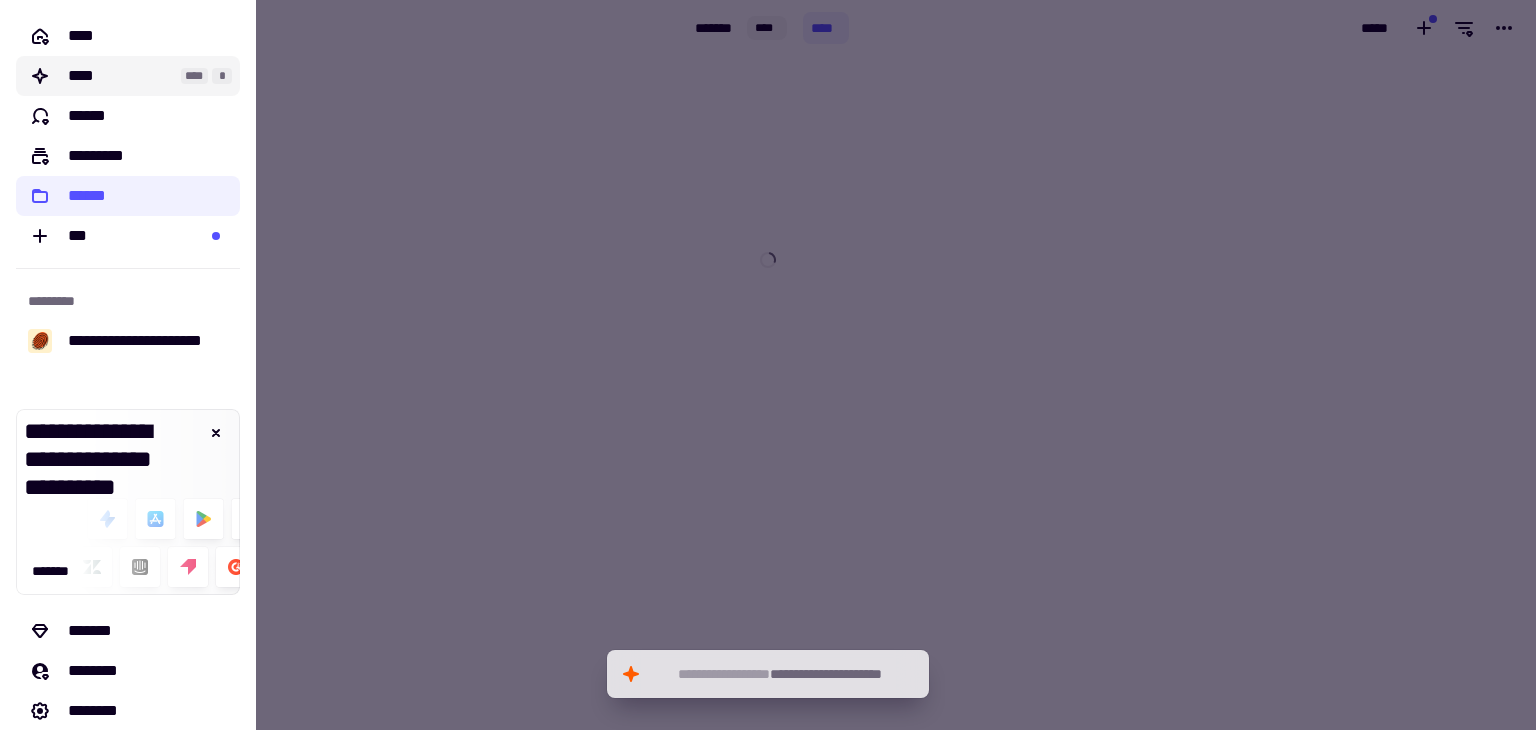 click on "****" 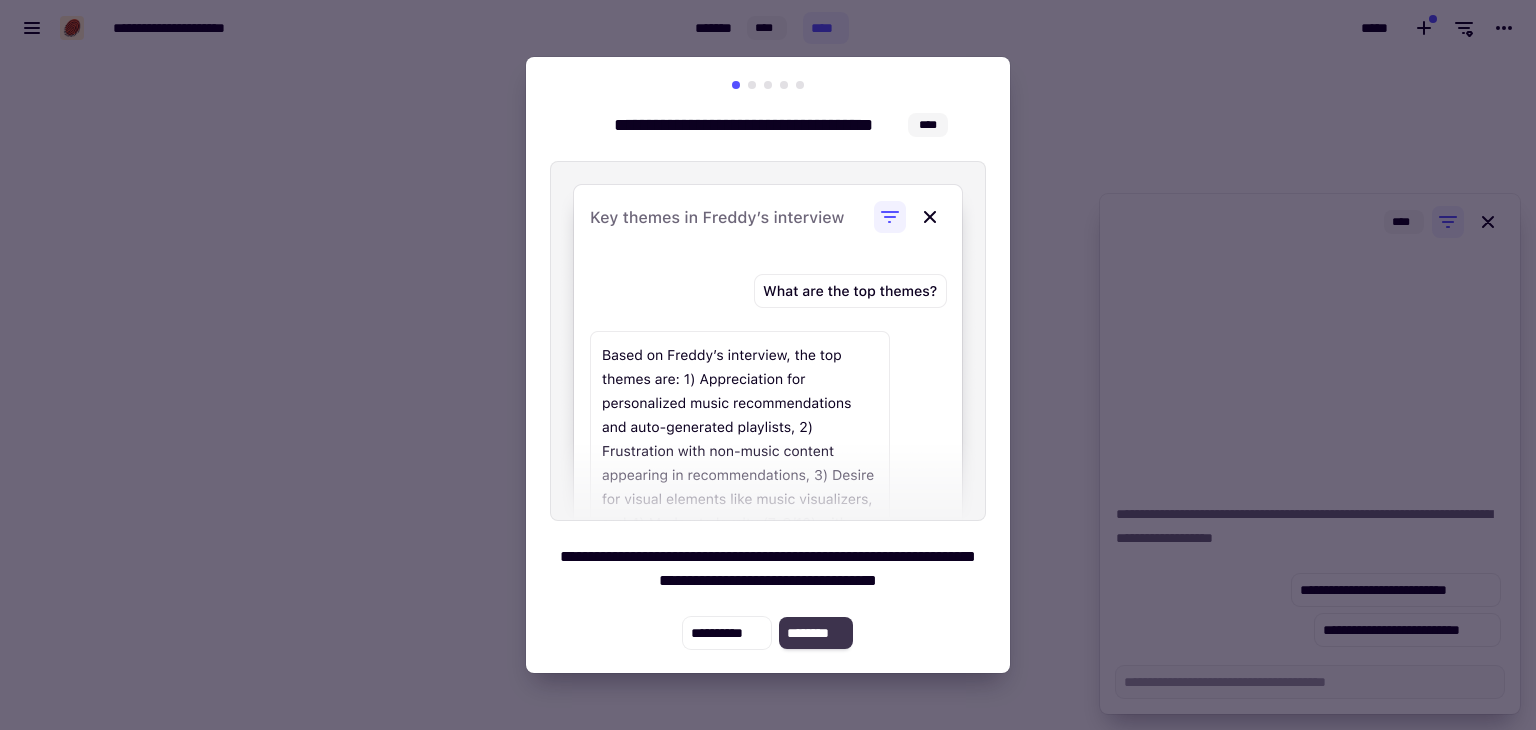 click on "********" 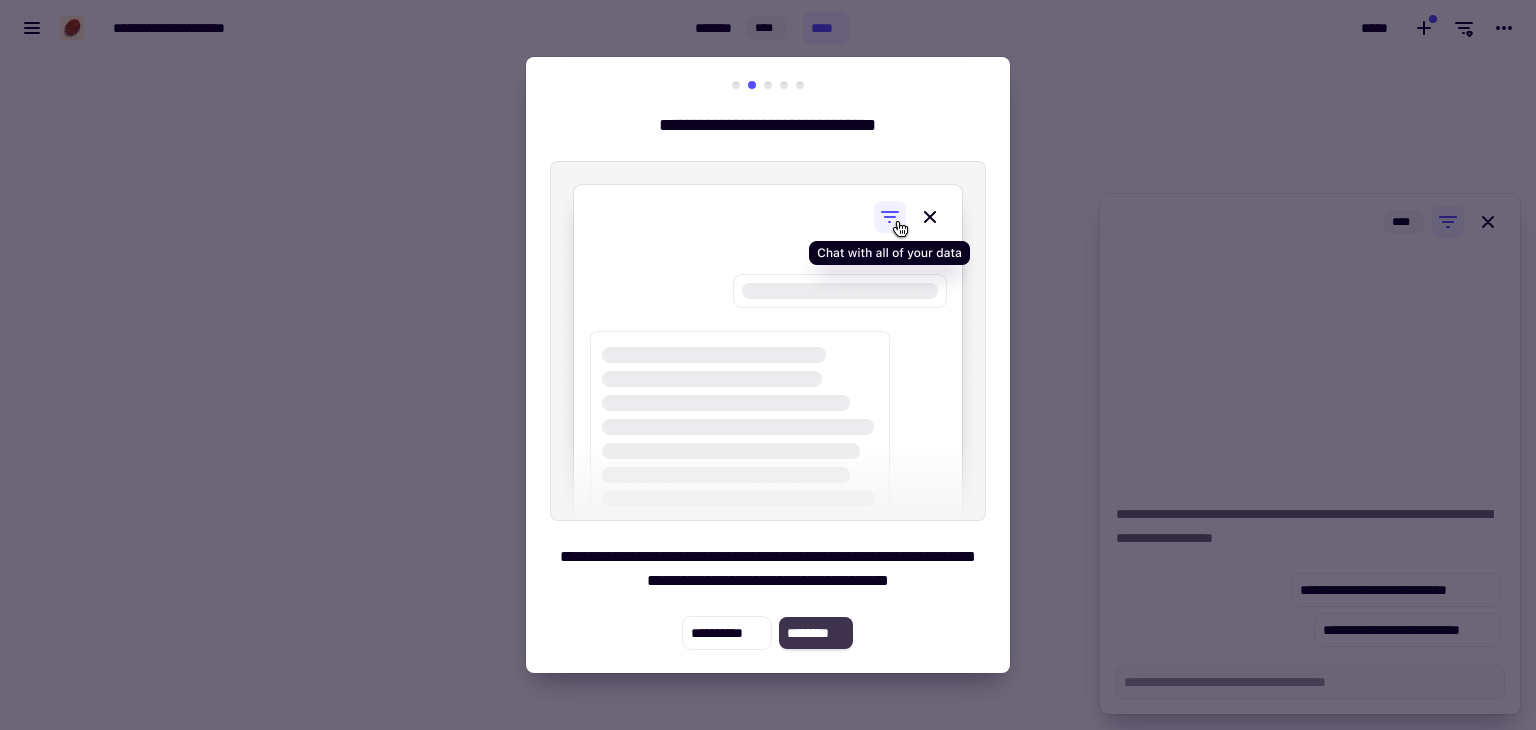 click on "********" 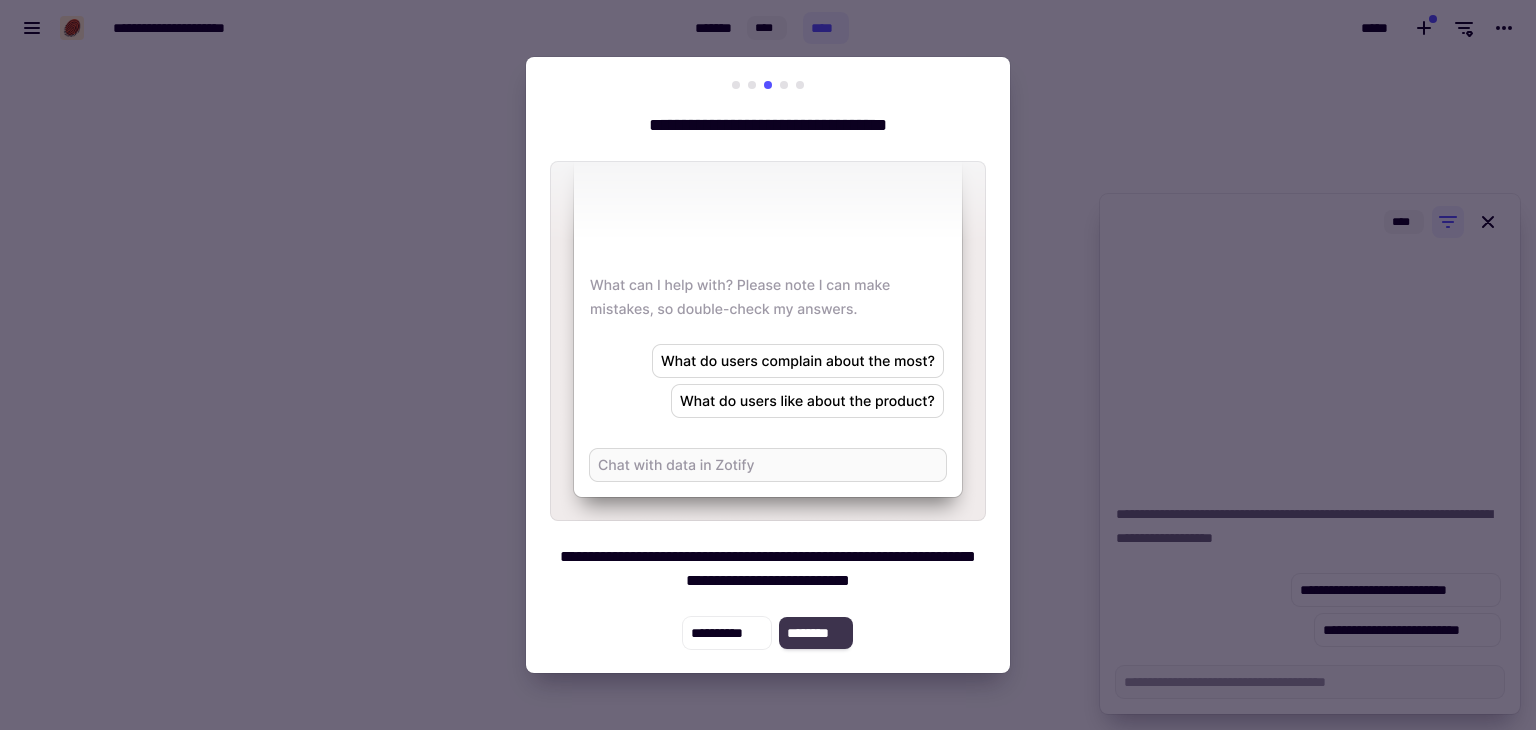 click on "********" 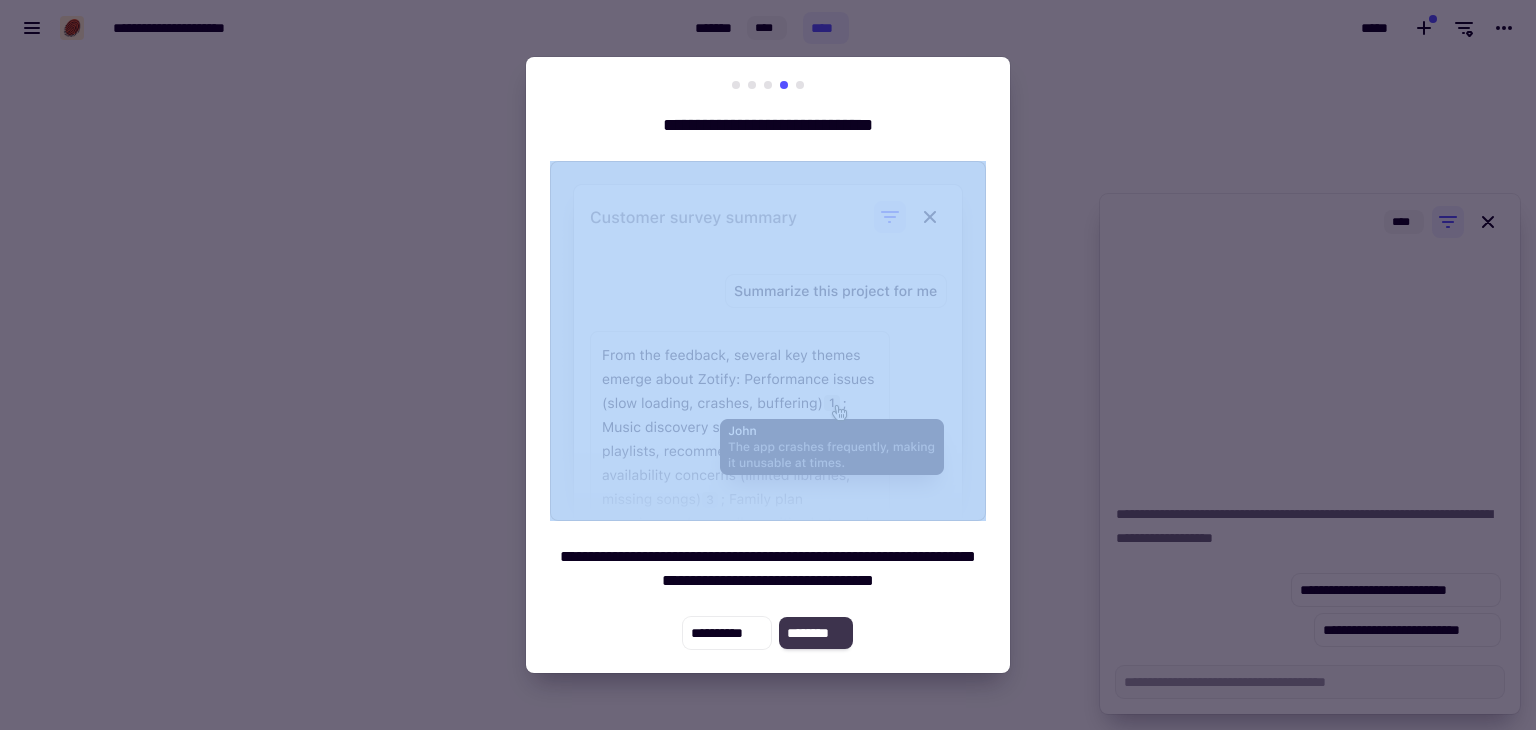 click at bounding box center (768, 341) 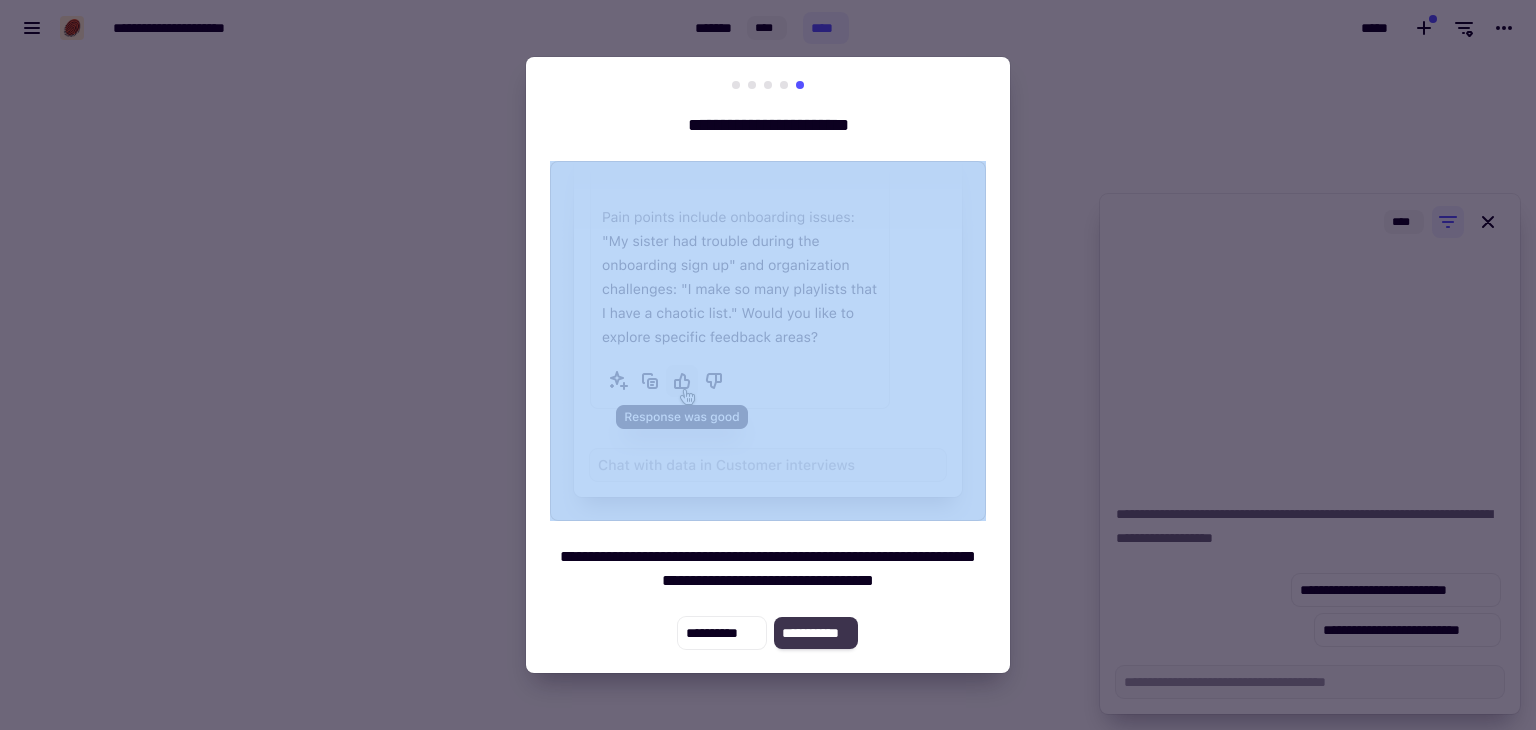 click on "**********" 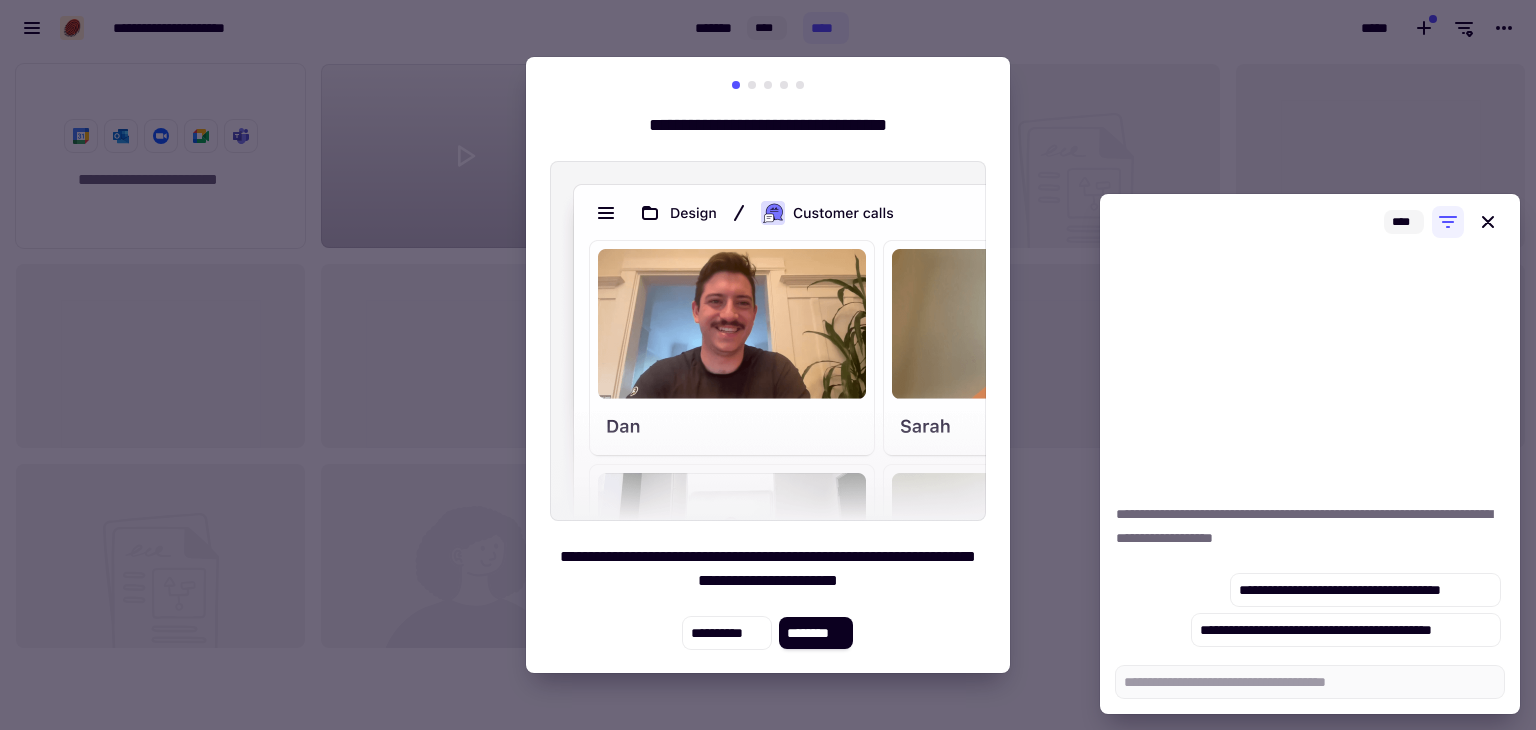 scroll, scrollTop: 658, scrollLeft: 1520, axis: both 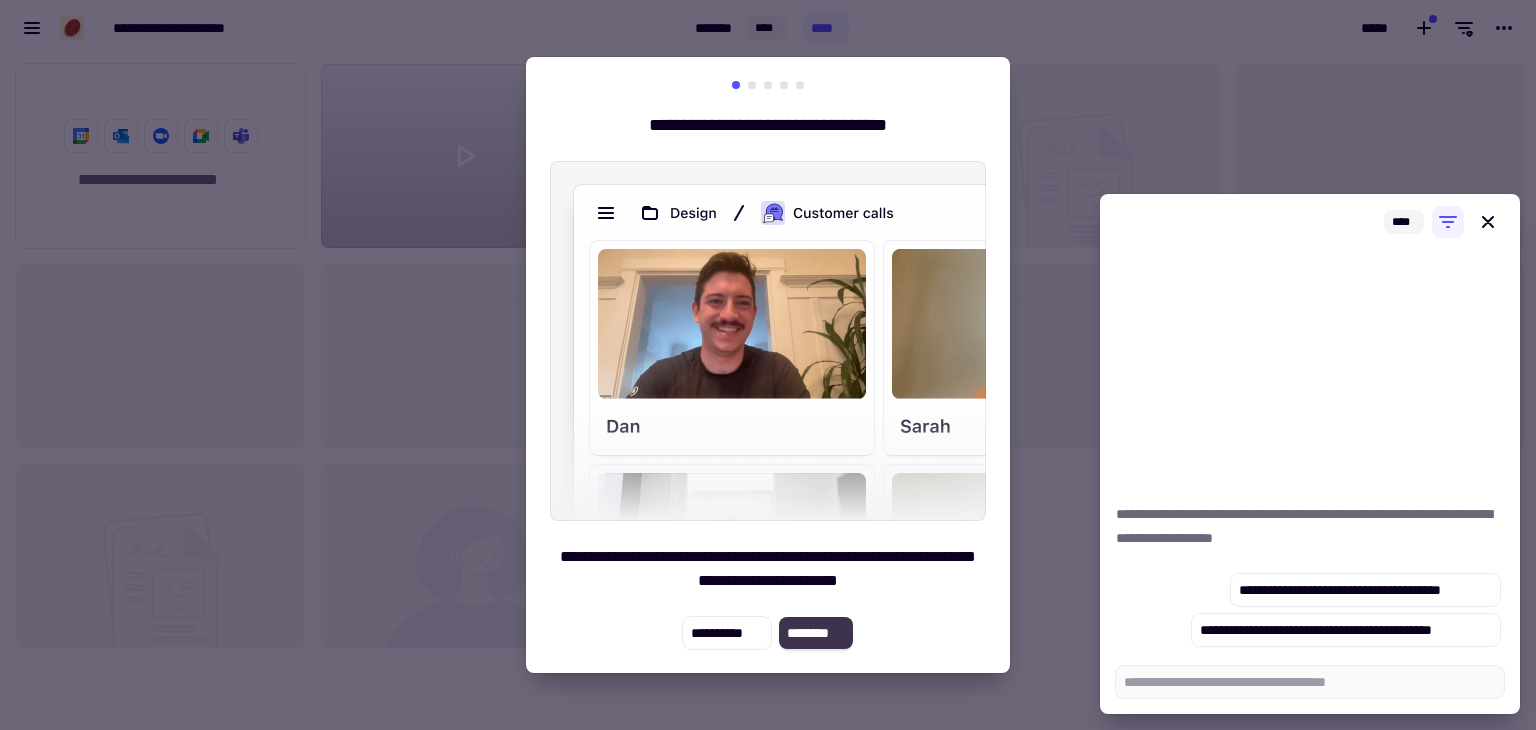 drag, startPoint x: 1465, startPoint y: 0, endPoint x: 809, endPoint y: 642, distance: 917.878 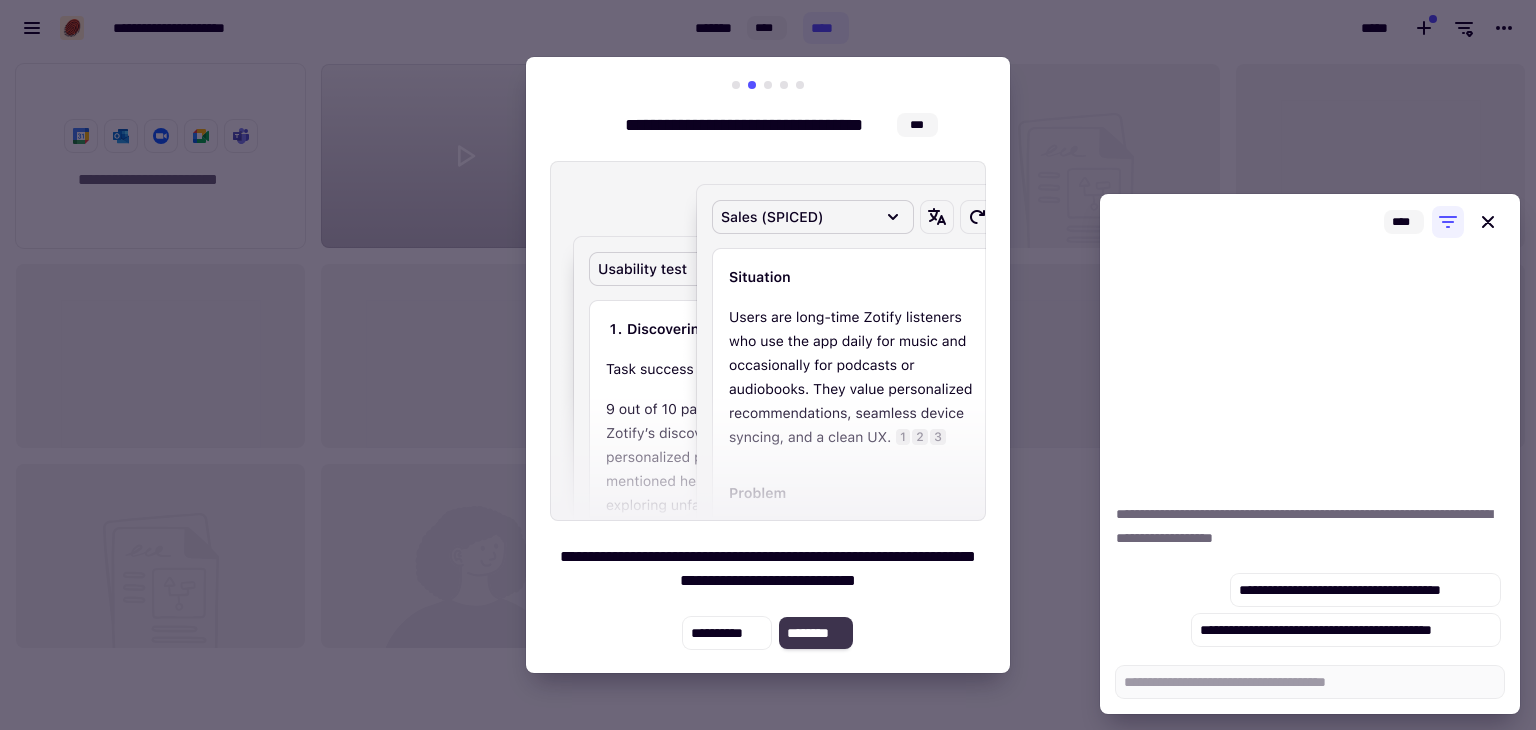 click on "********" 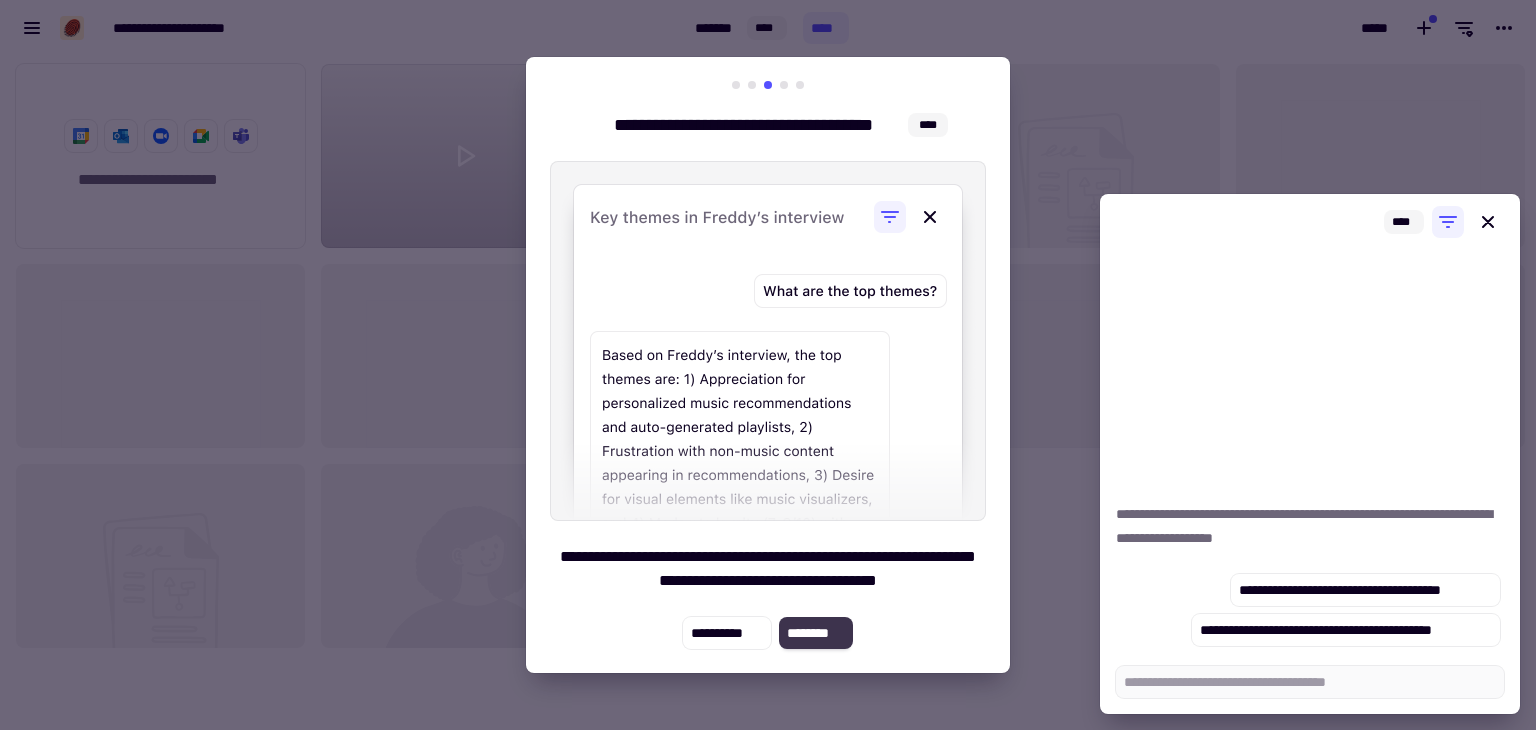 click on "********" 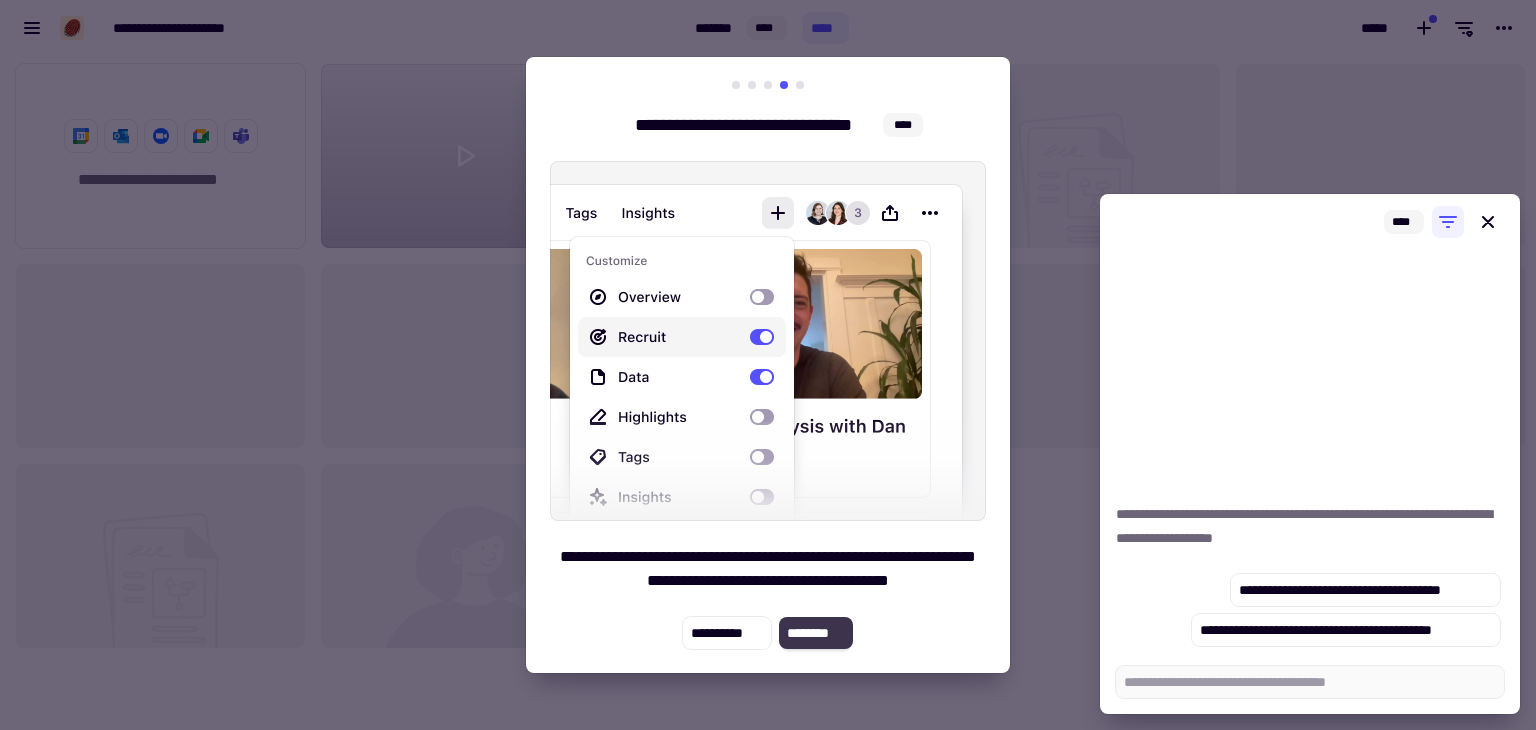 click on "********" 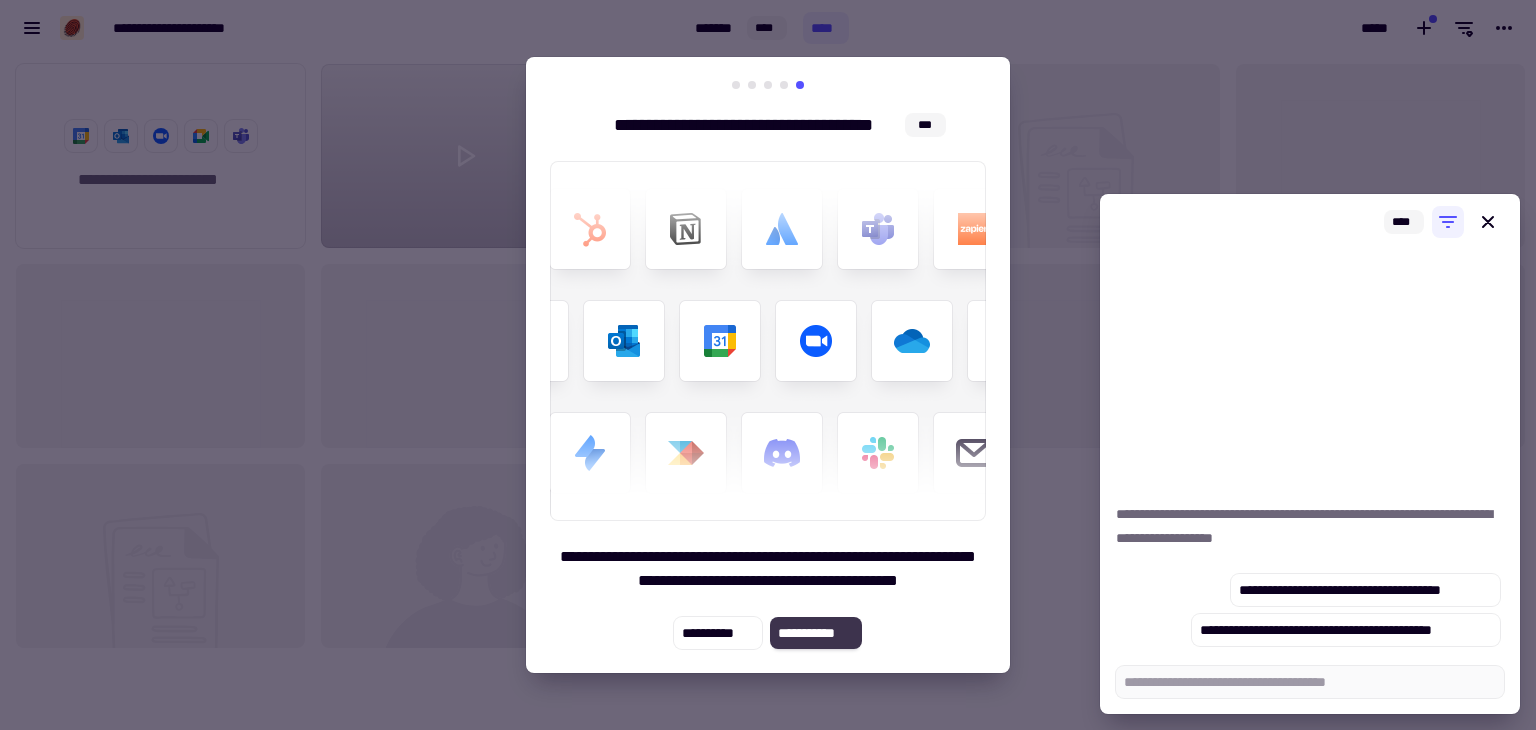 click on "**********" 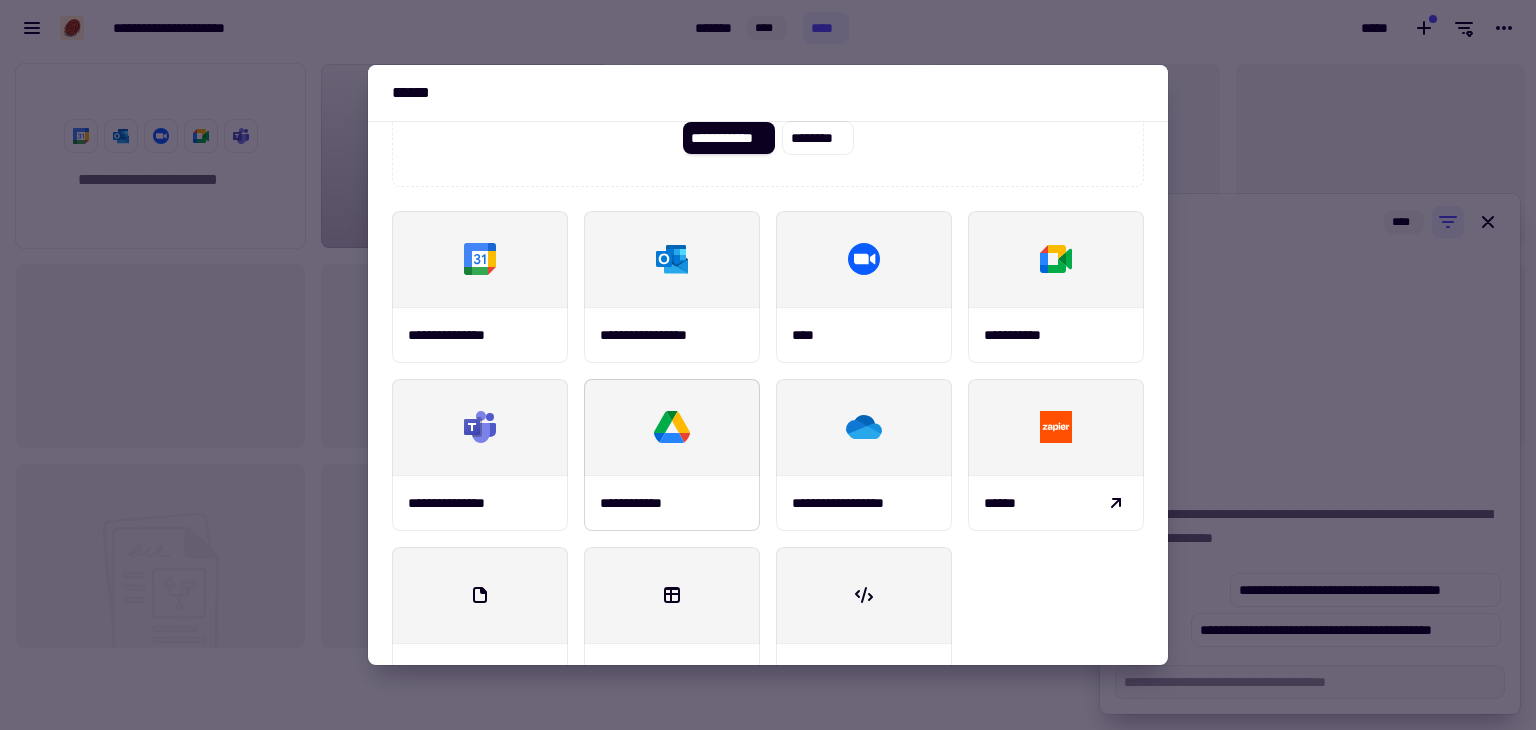 scroll, scrollTop: 57, scrollLeft: 0, axis: vertical 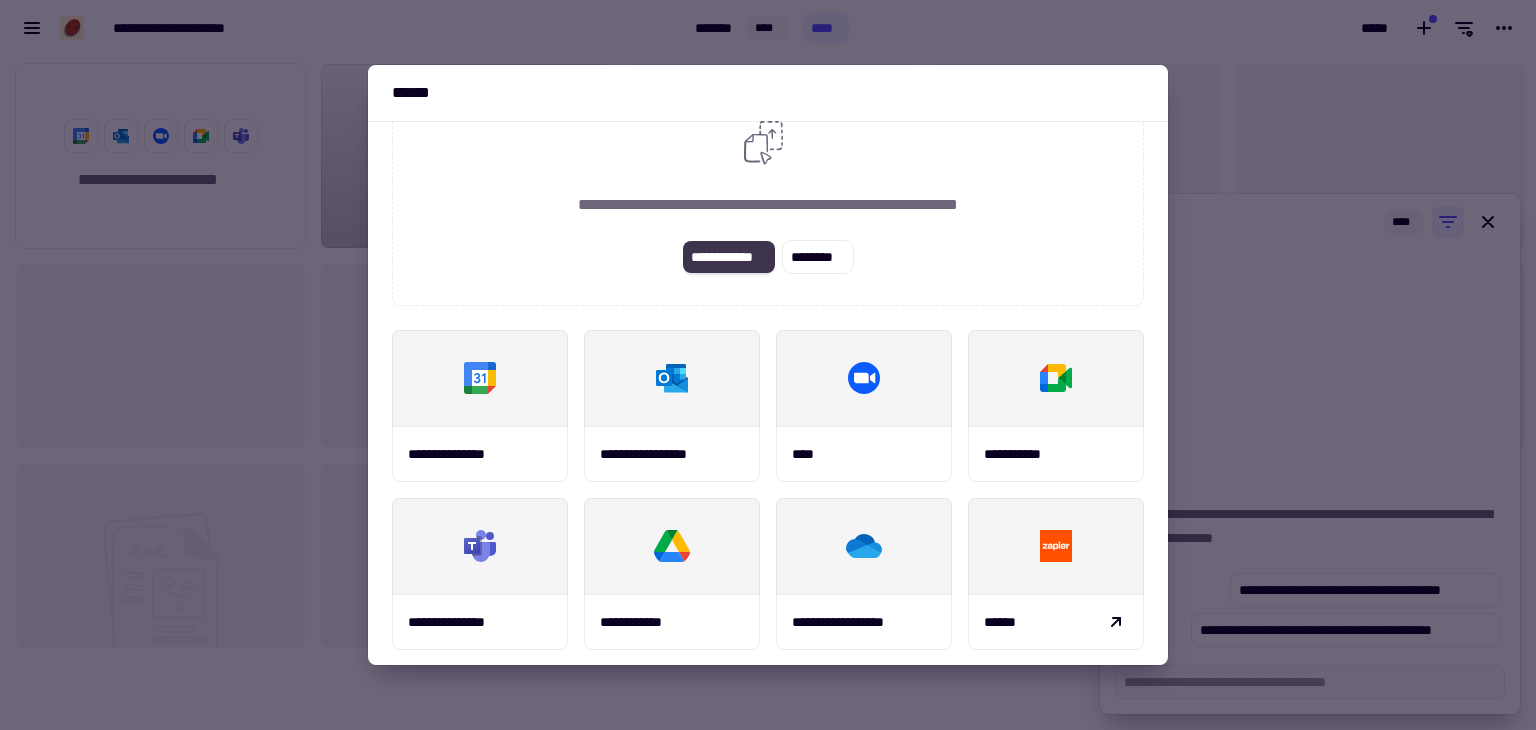 click on "**********" 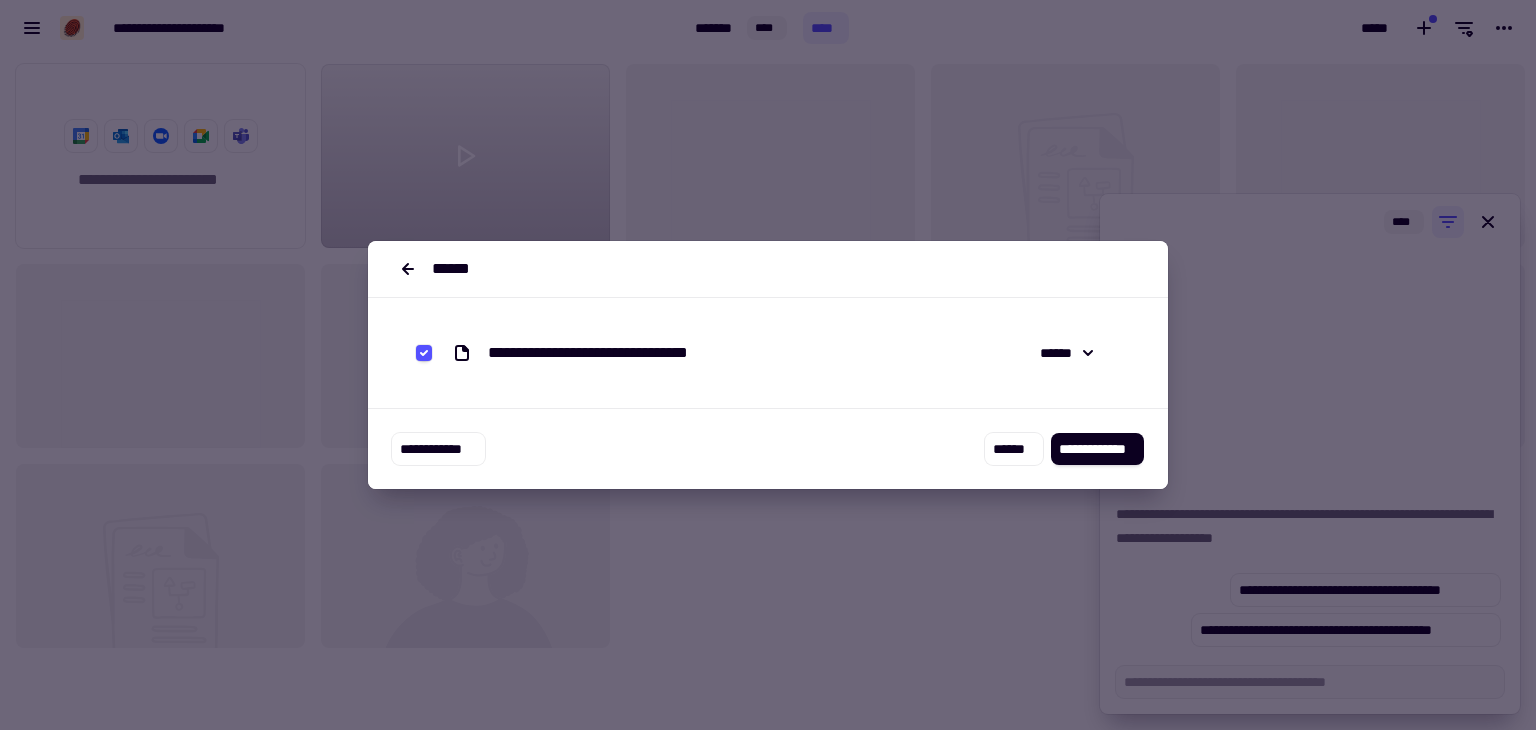 scroll, scrollTop: 0, scrollLeft: 0, axis: both 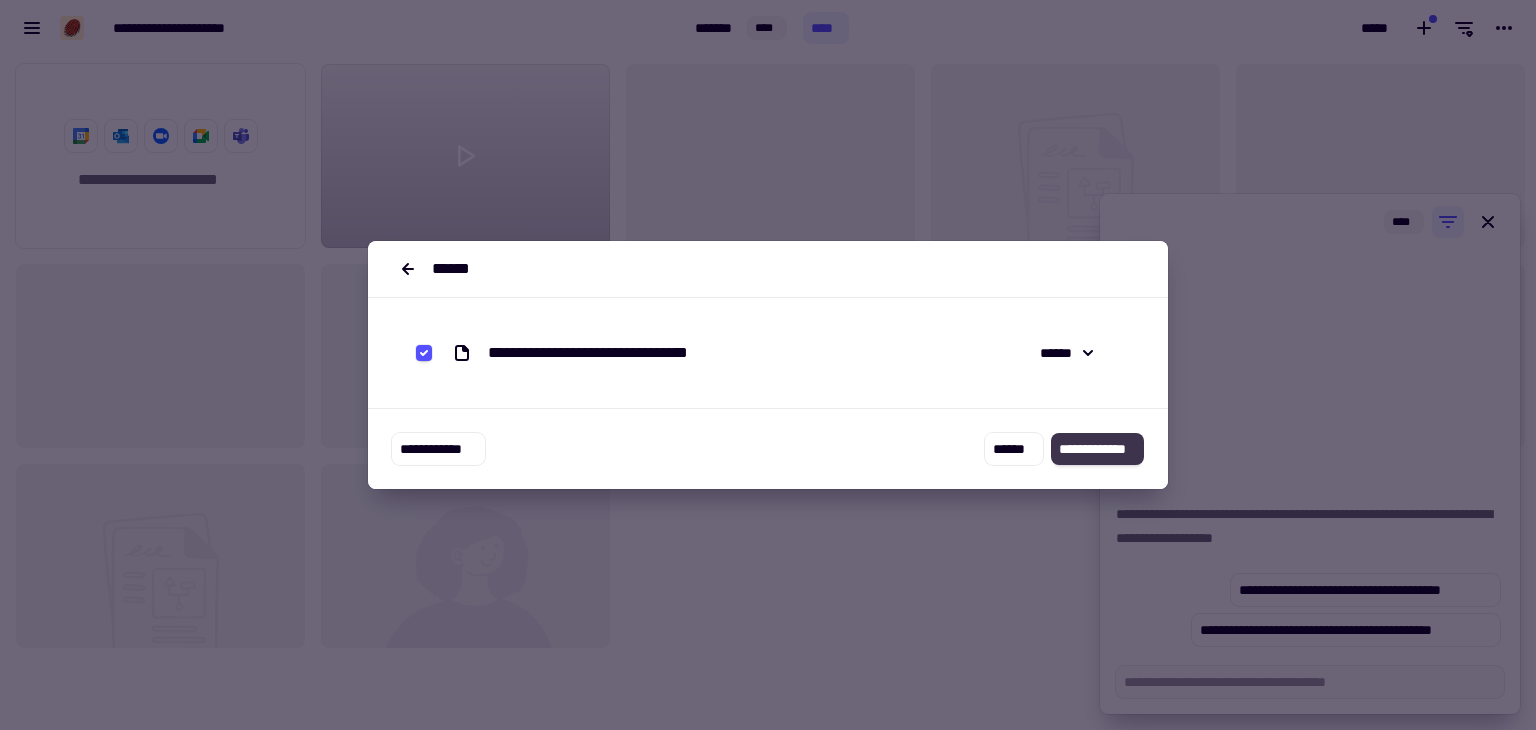 click on "**********" 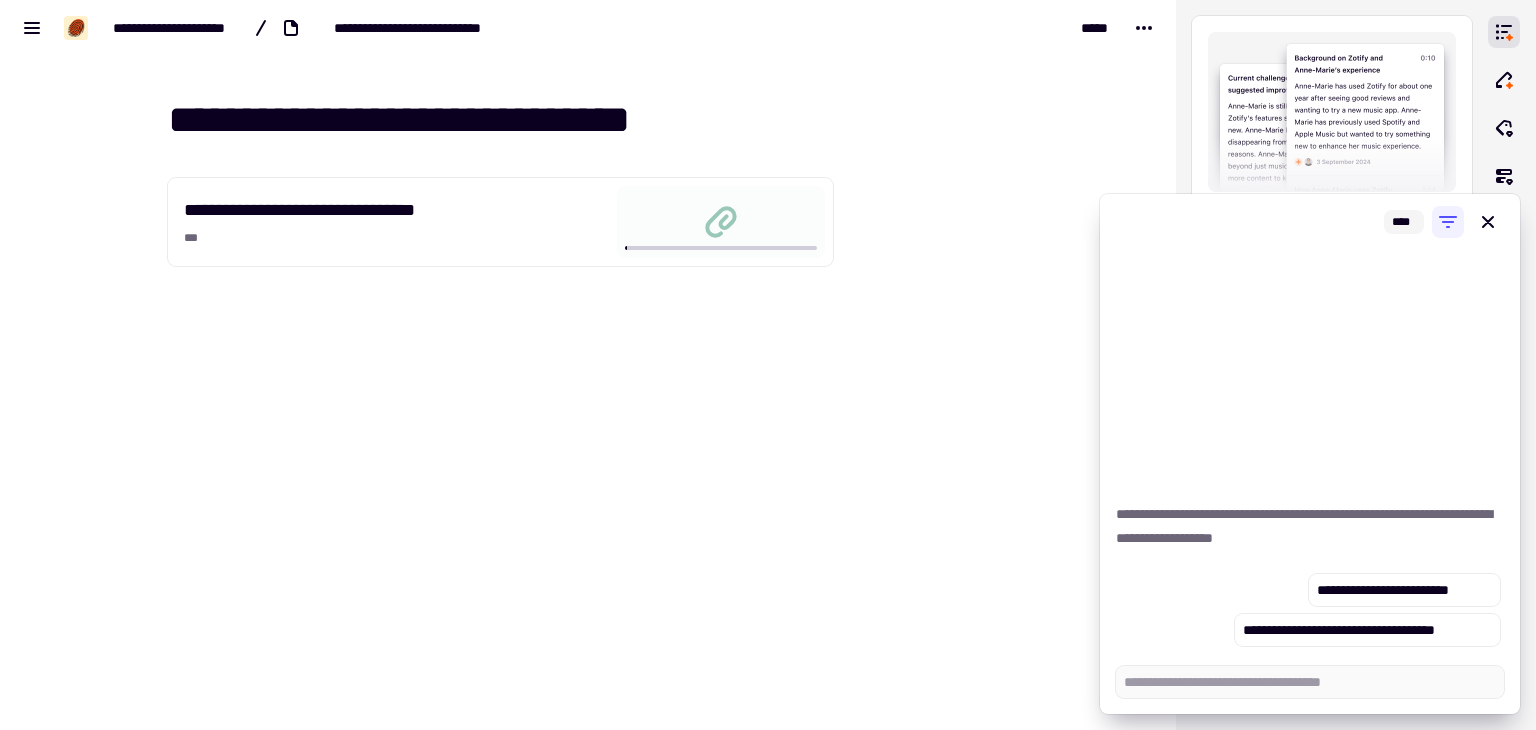 type on "*" 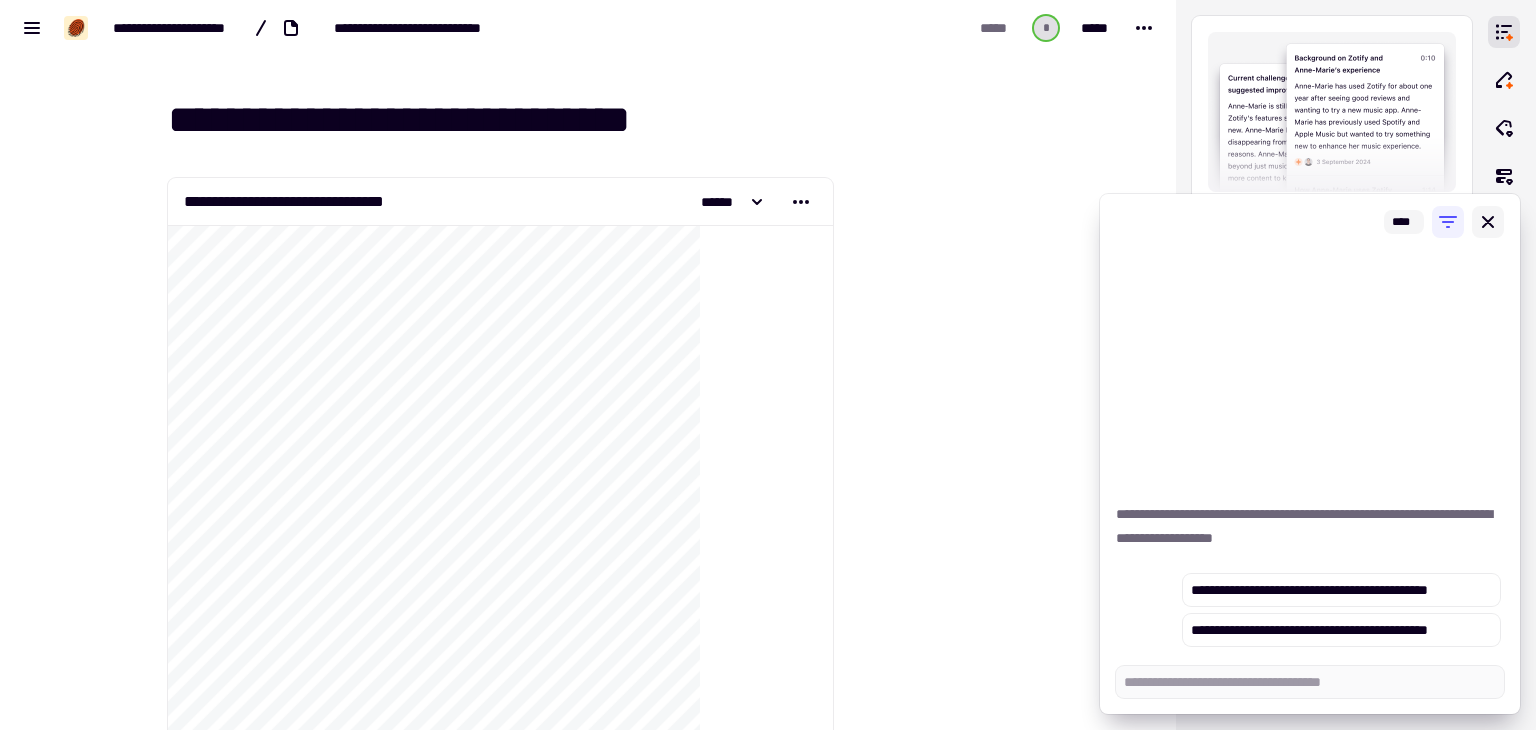 click 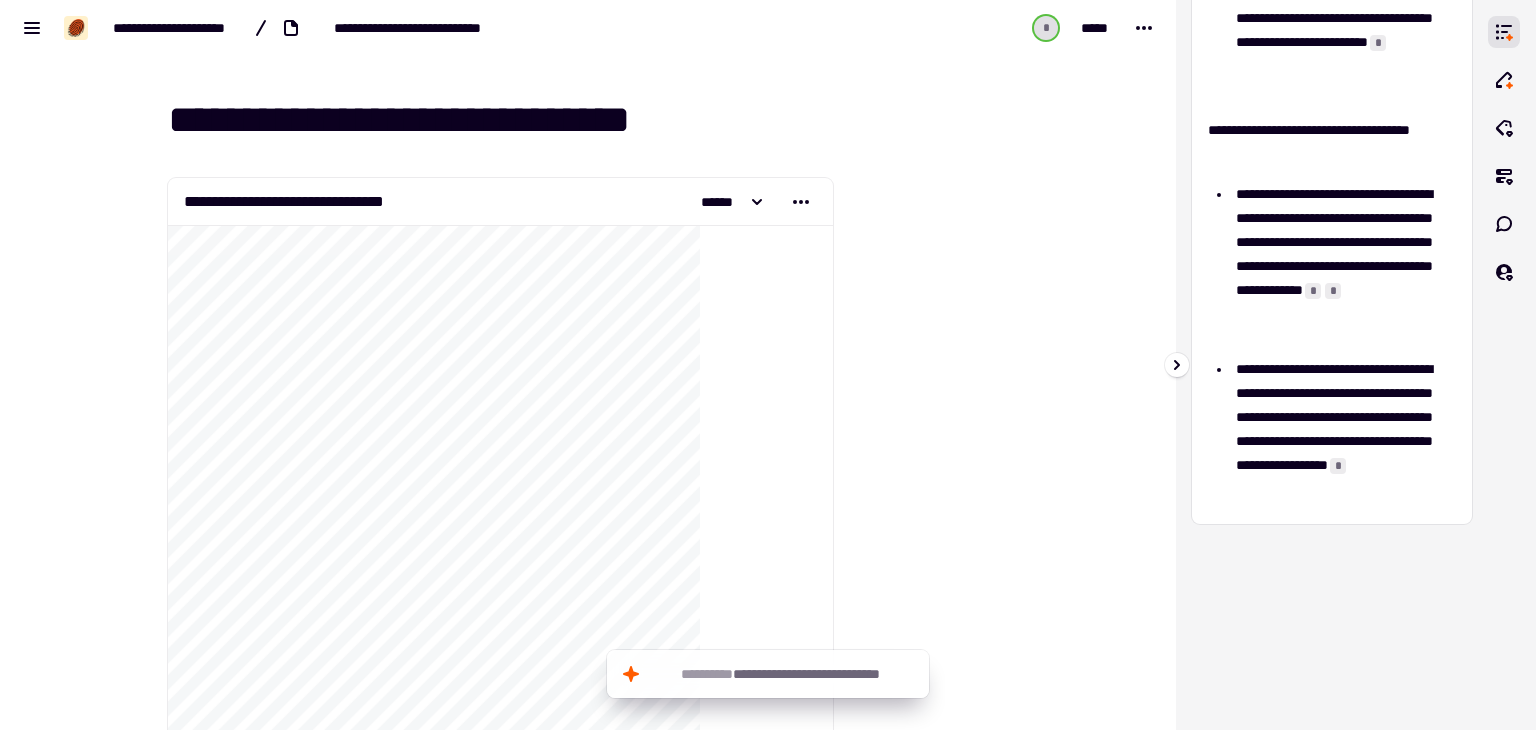 scroll, scrollTop: 809, scrollLeft: 0, axis: vertical 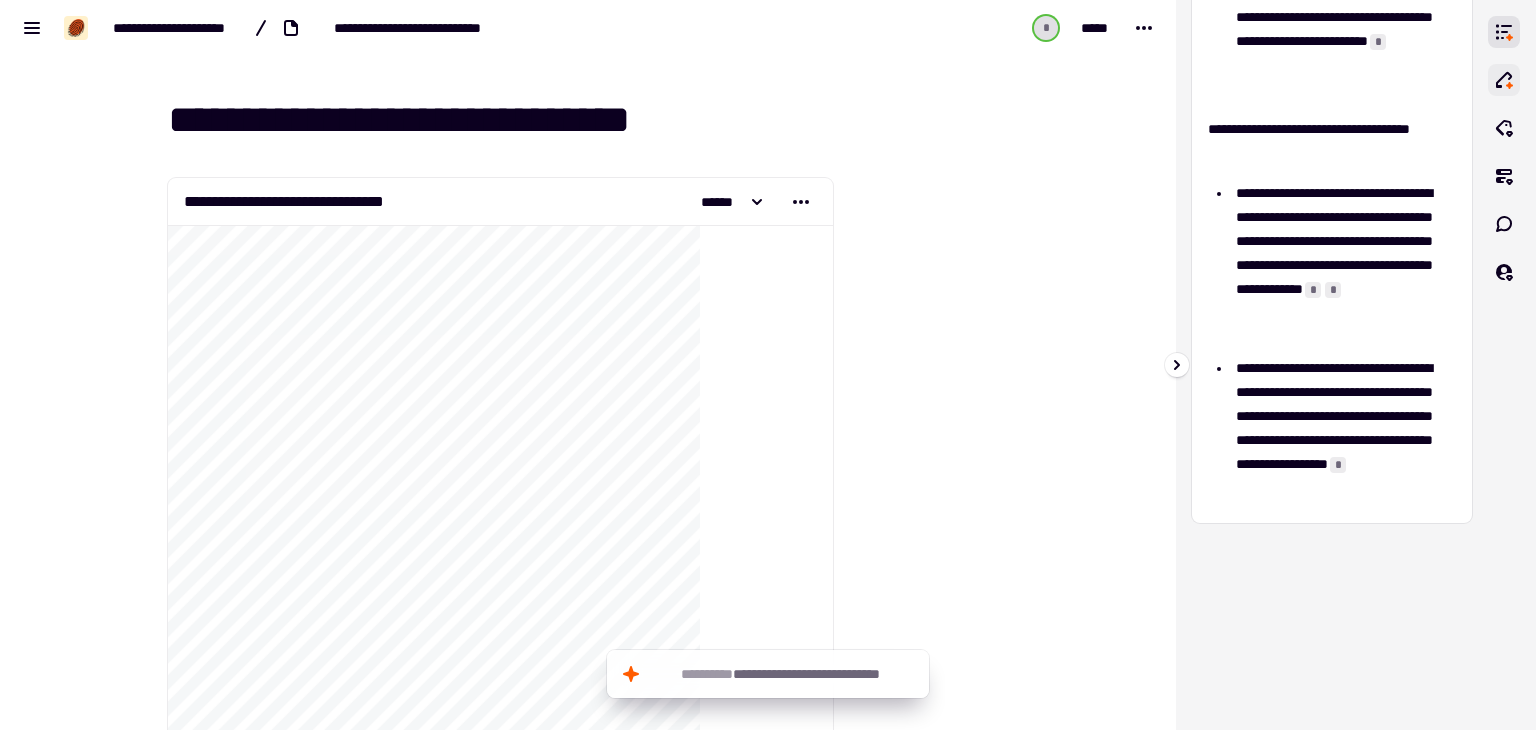click 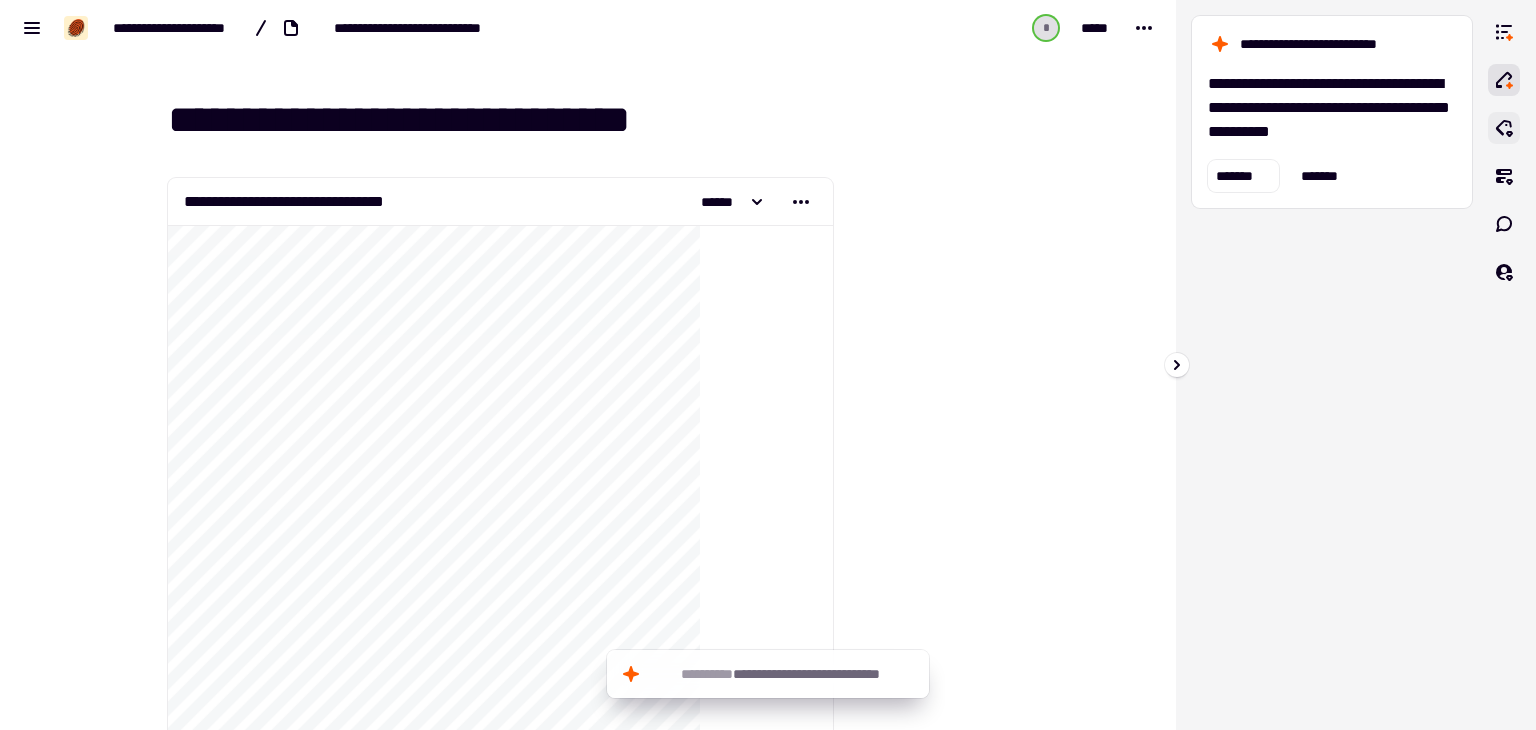 click 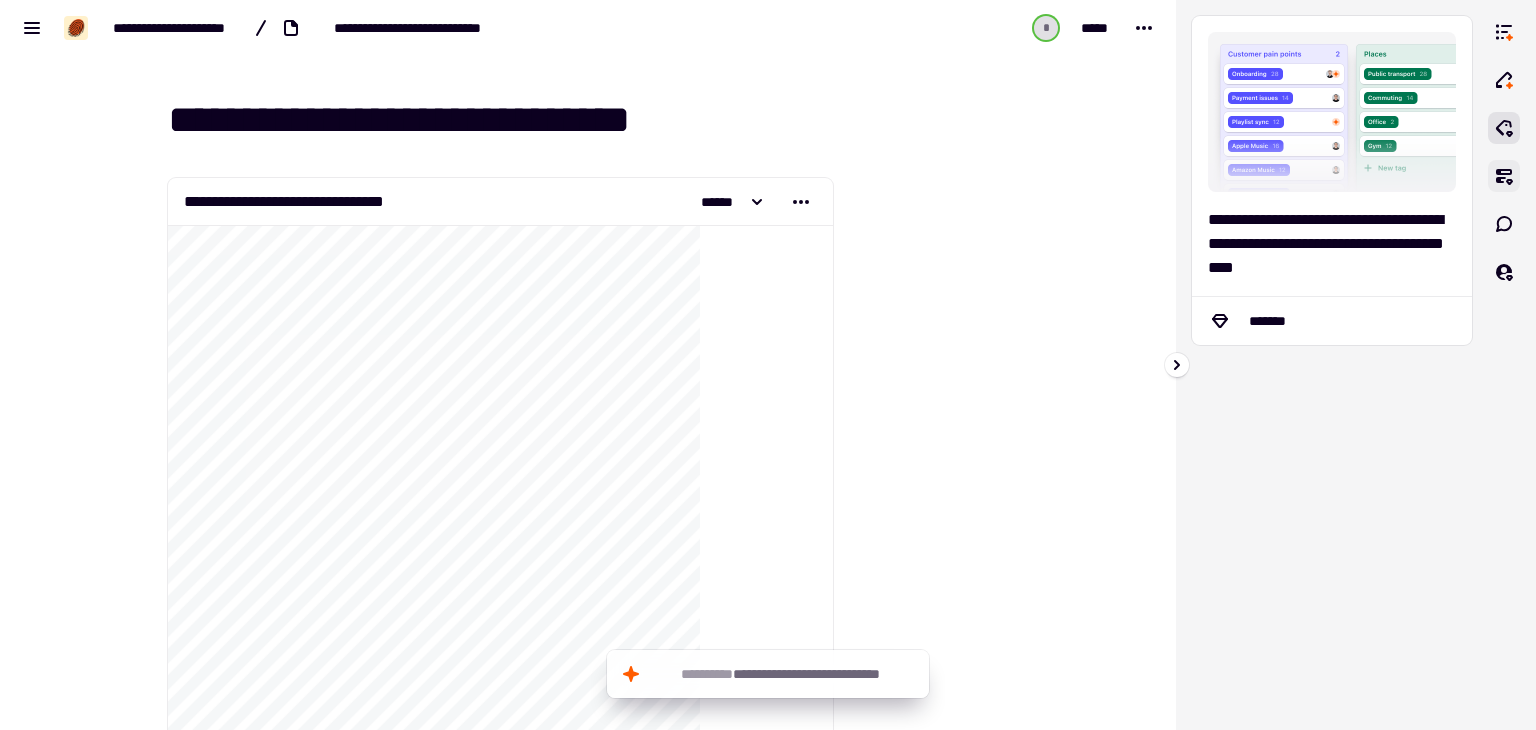 click 